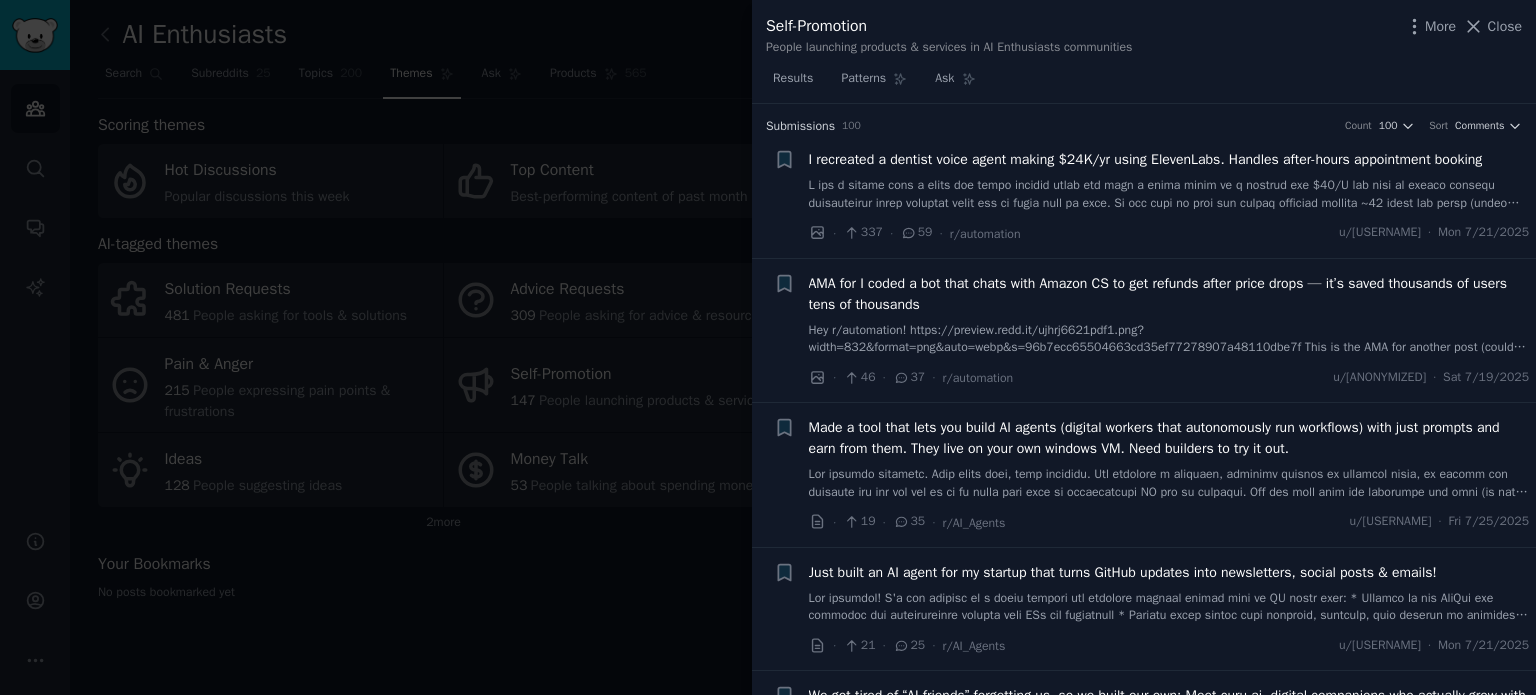 scroll, scrollTop: 0, scrollLeft: 0, axis: both 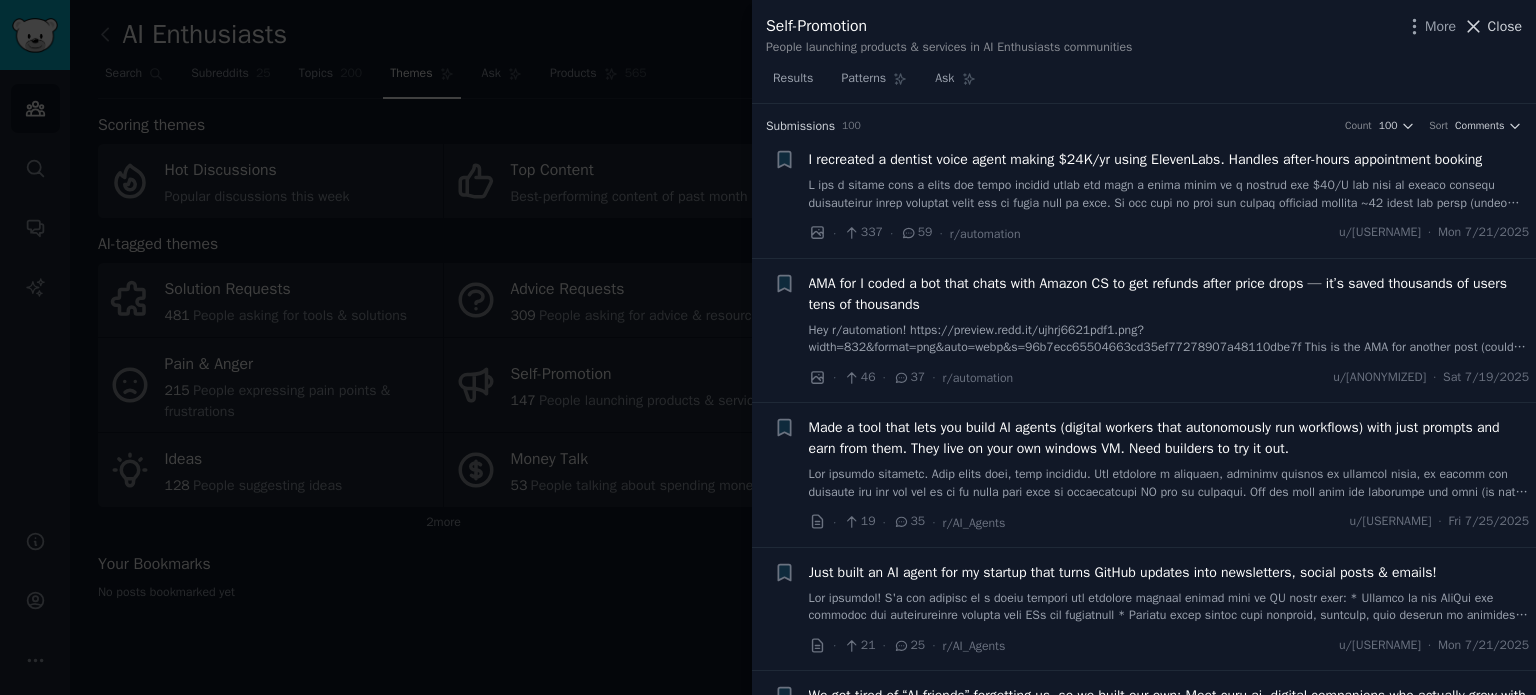 click 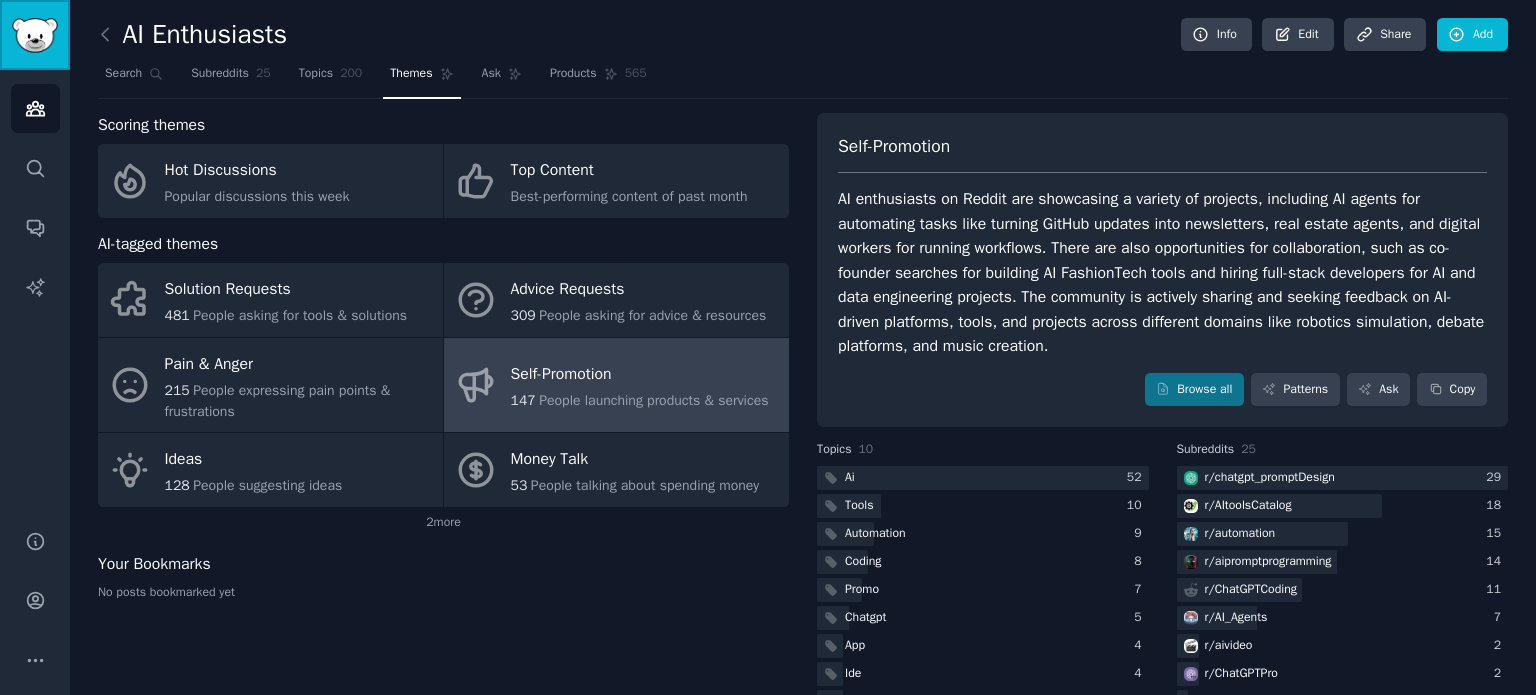 click at bounding box center (35, 35) 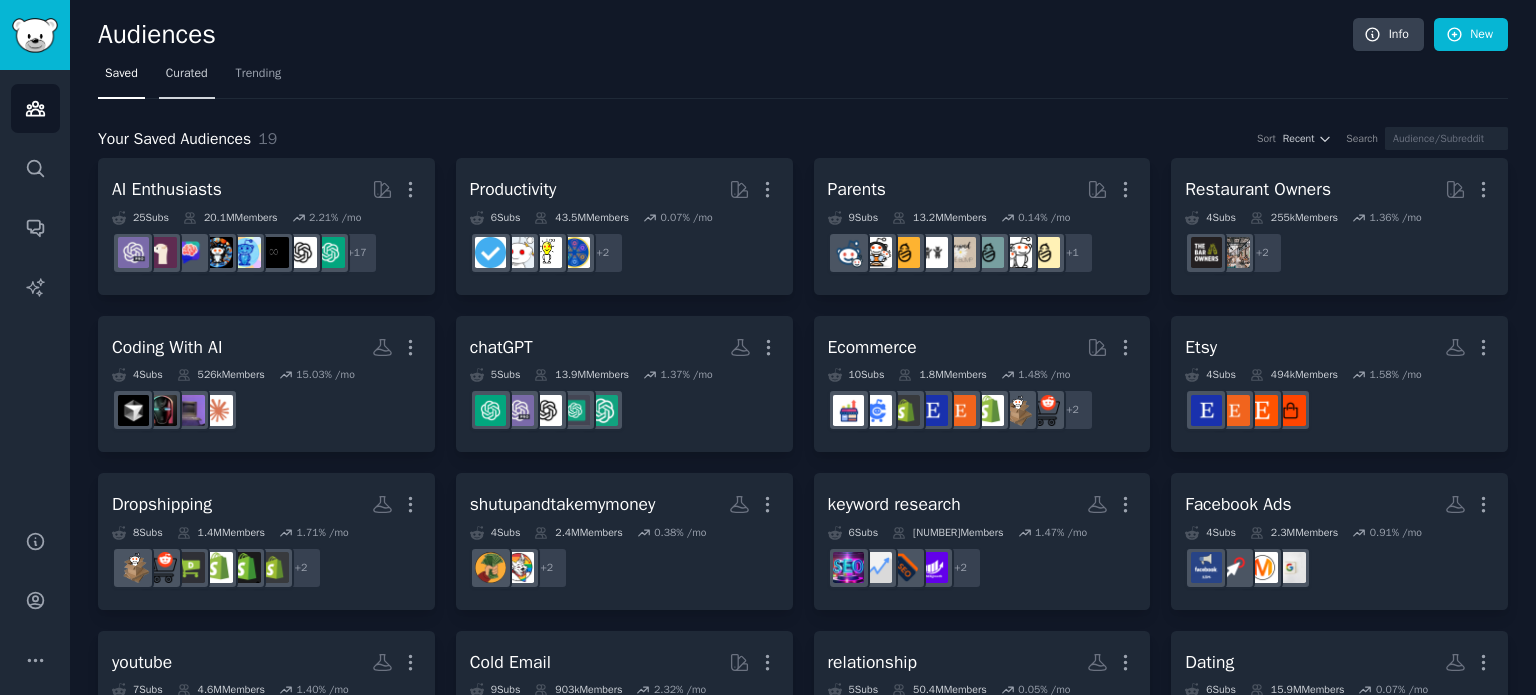 click on "Curated" at bounding box center (187, 74) 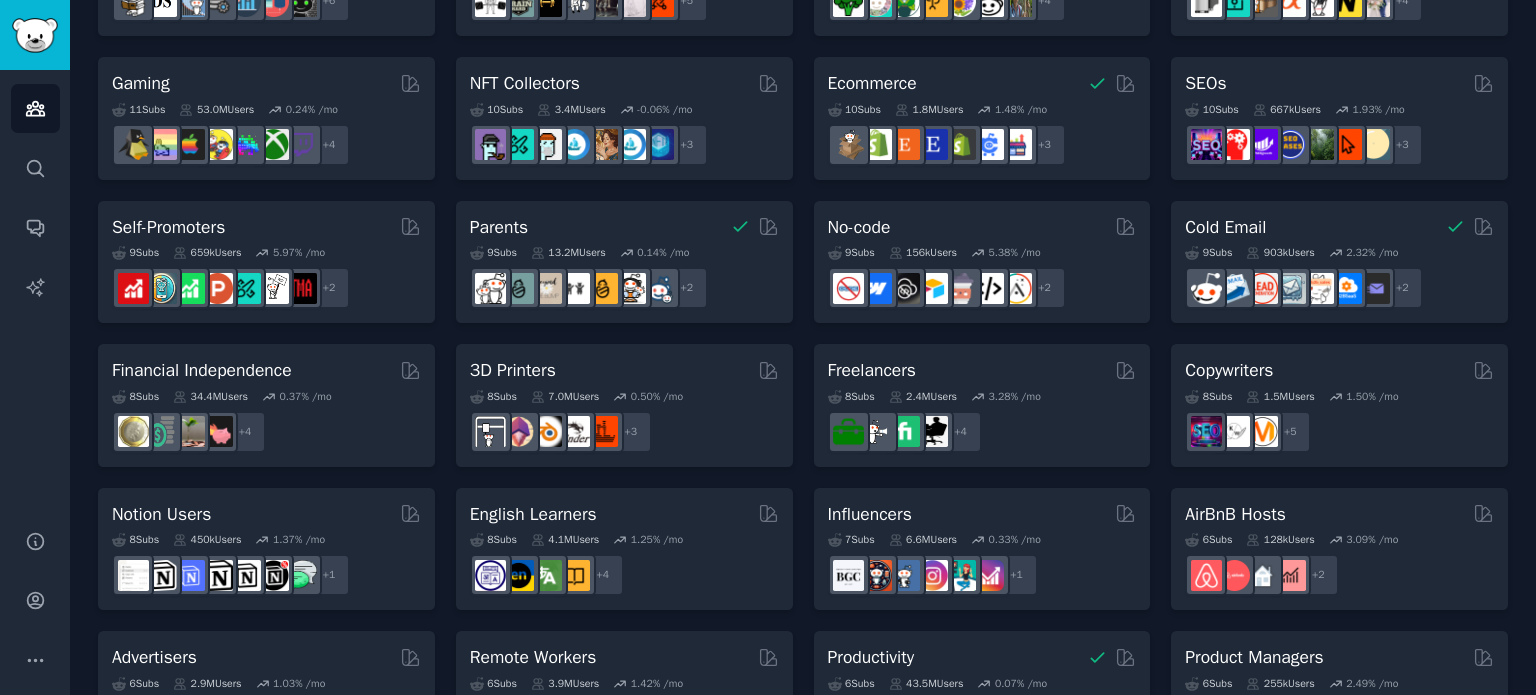 scroll, scrollTop: 700, scrollLeft: 0, axis: vertical 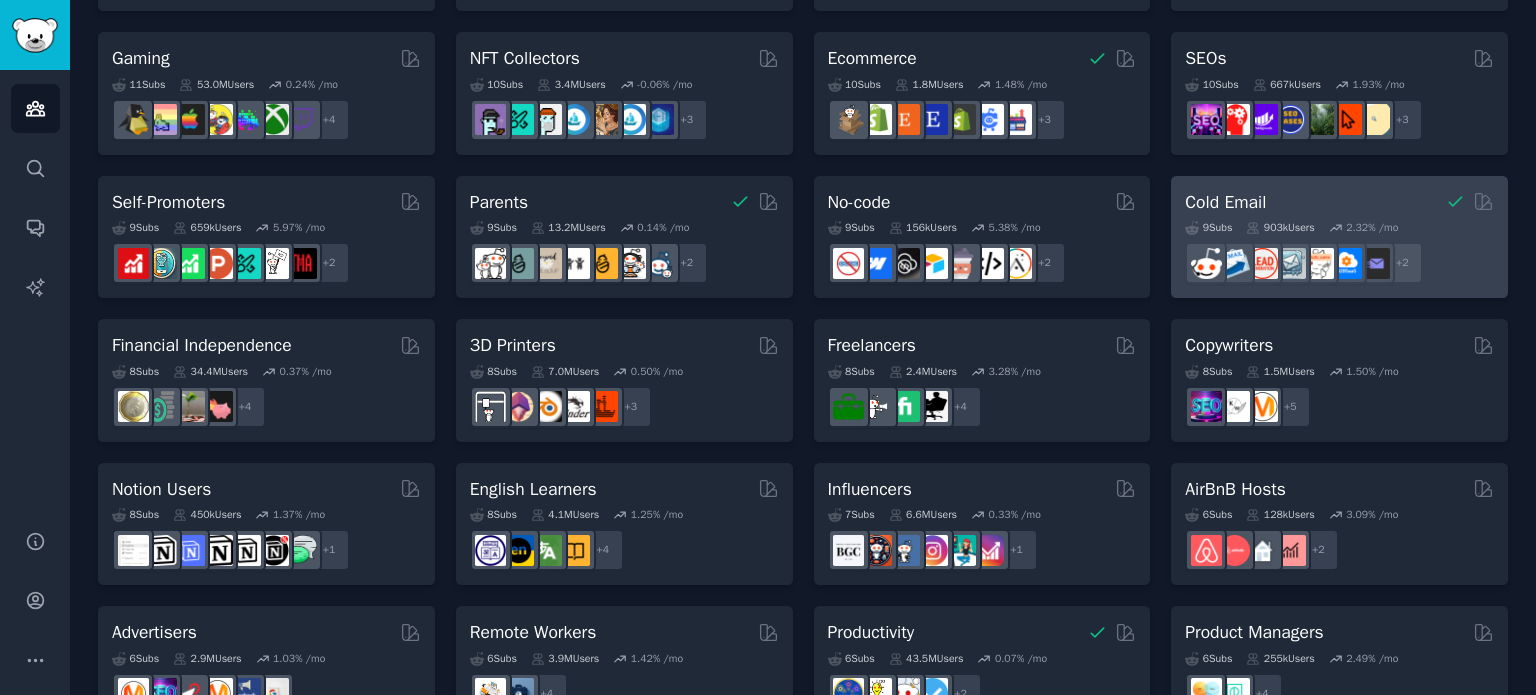 click on "Cold Email" at bounding box center (1225, 202) 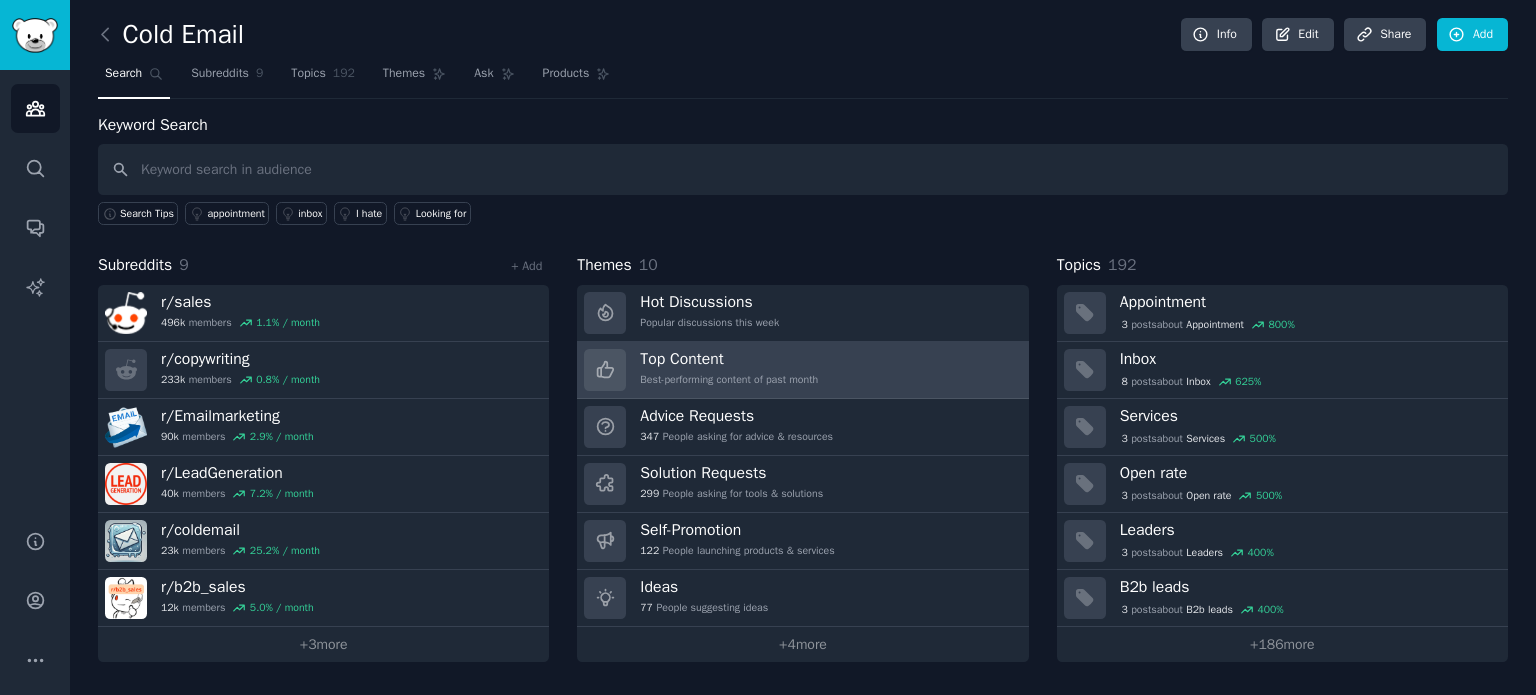 click on "Top Content" at bounding box center (729, 359) 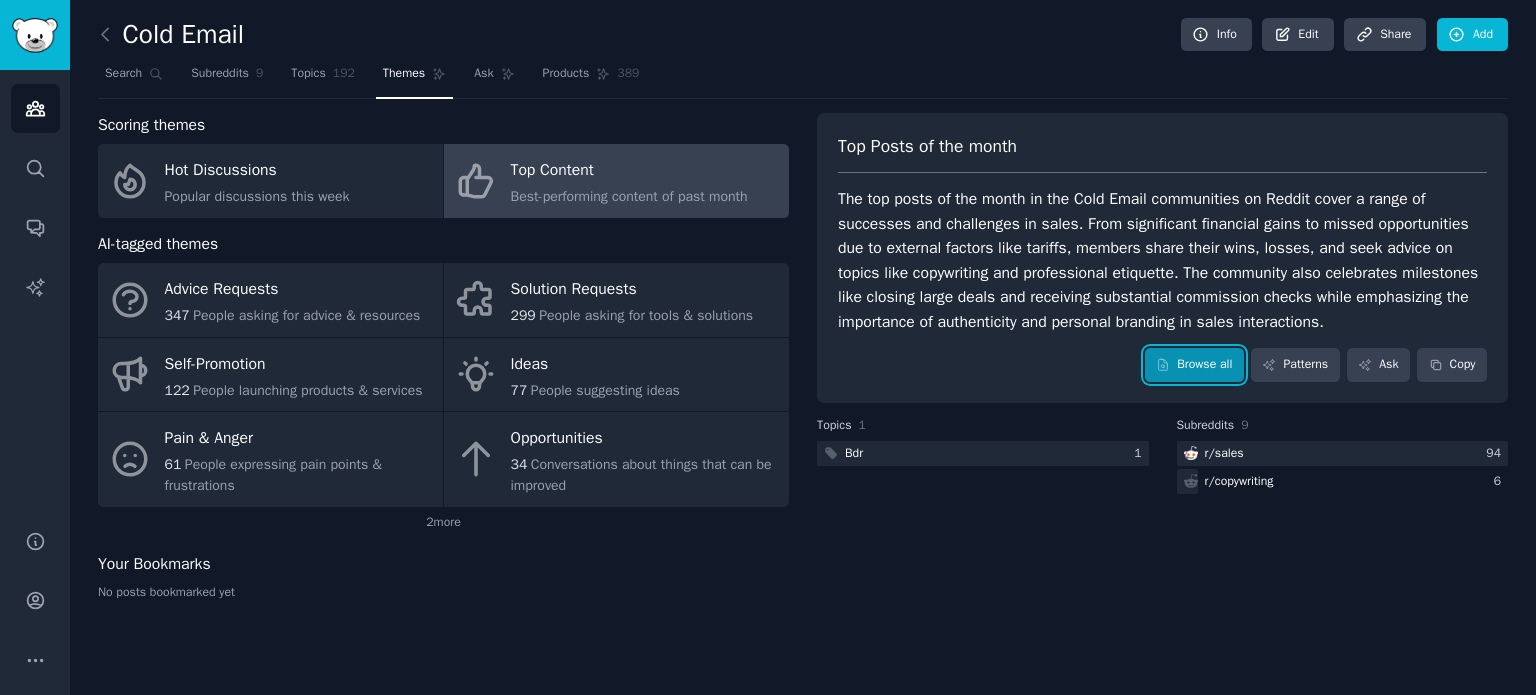click on "Browse all" at bounding box center (1194, 365) 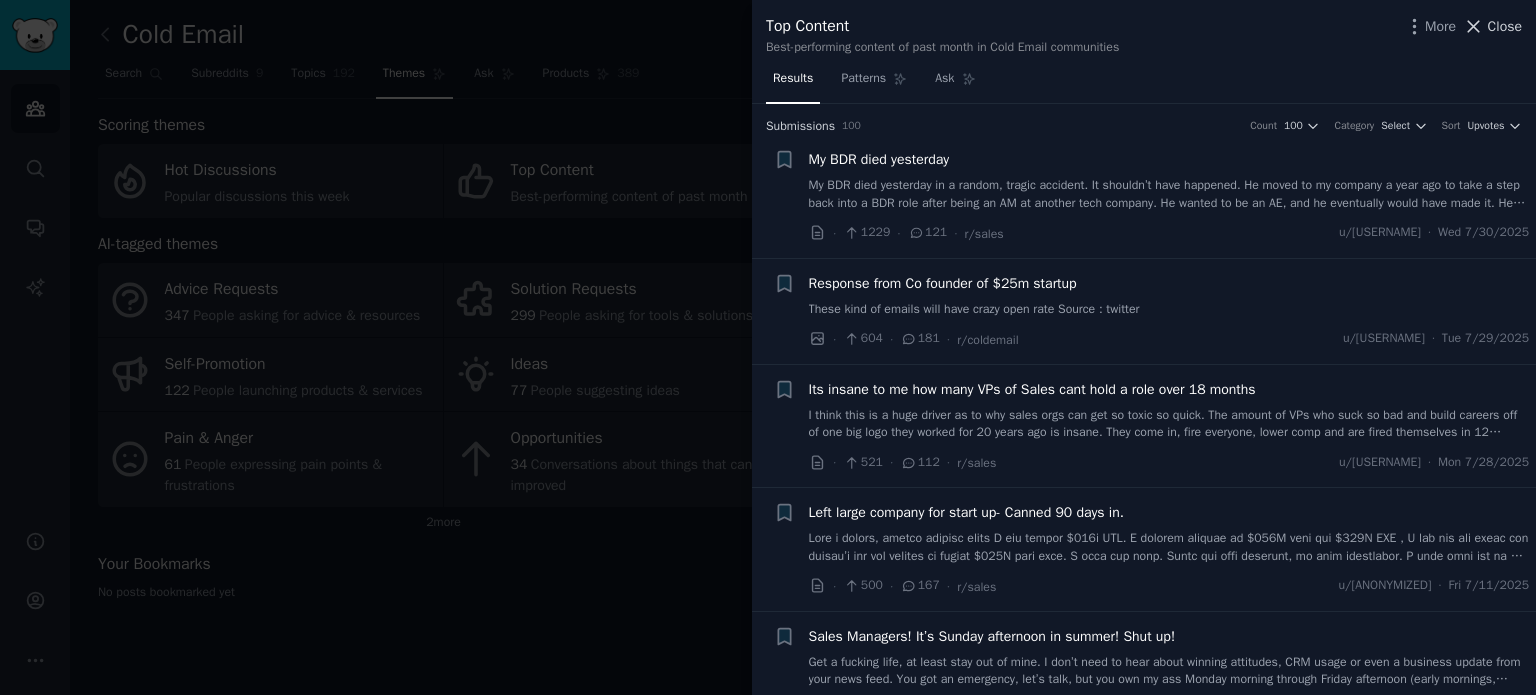 click on "Close" at bounding box center [1505, 26] 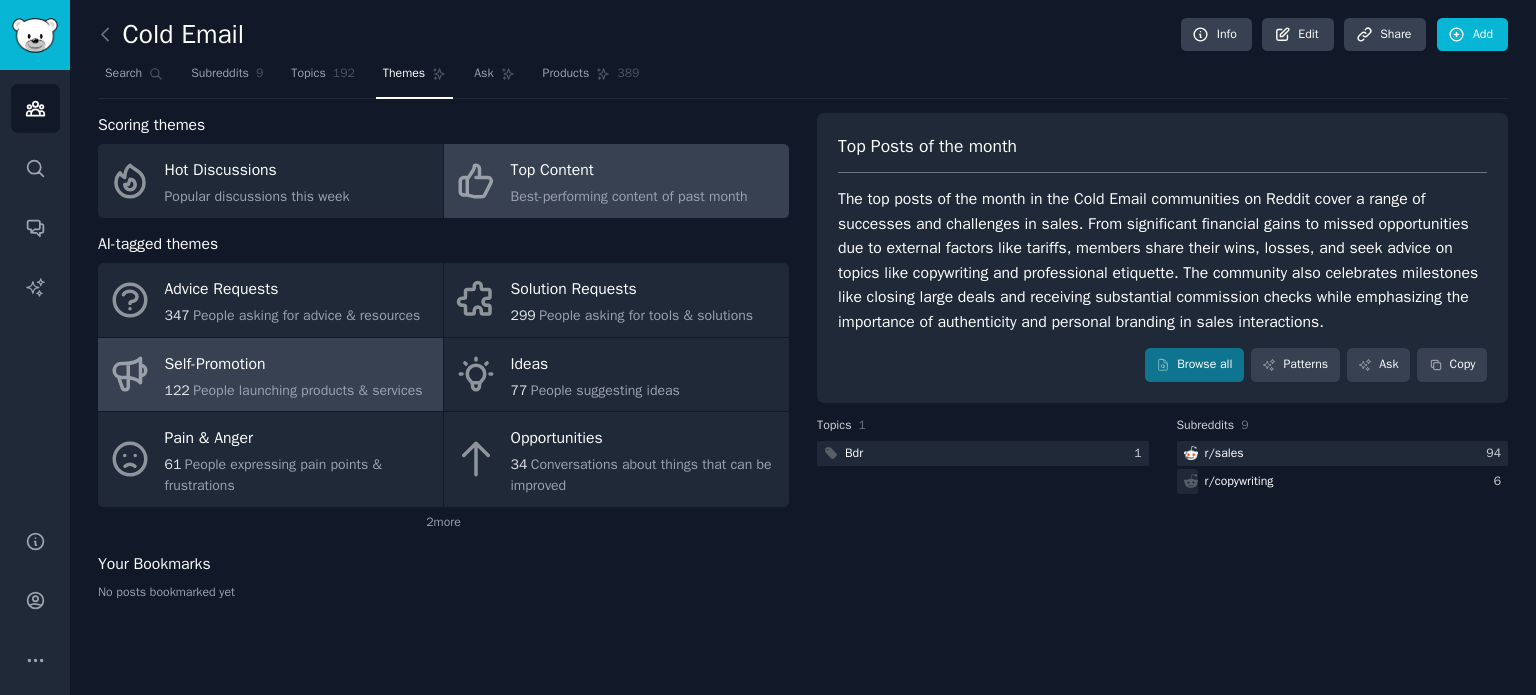 click on "People launching products & services" at bounding box center [307, 390] 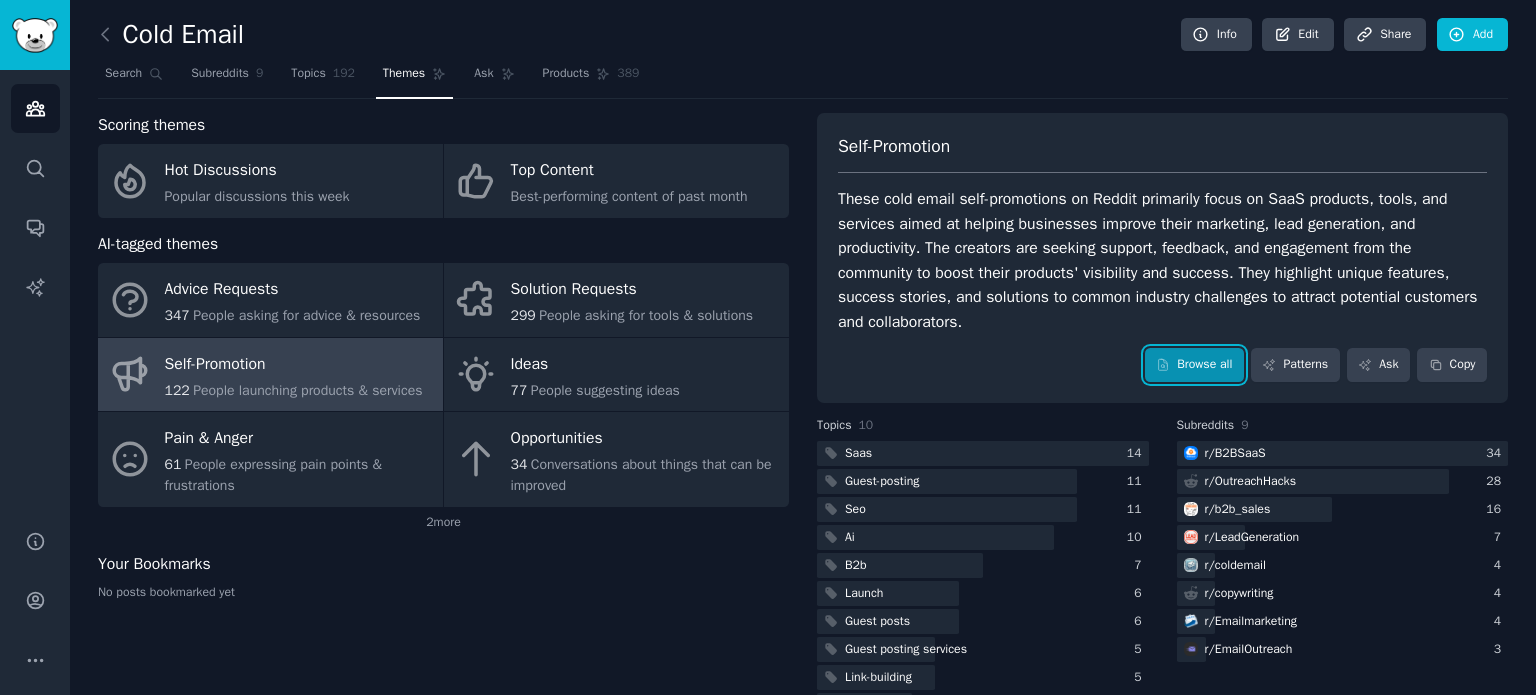 click on "Browse all" at bounding box center (1194, 365) 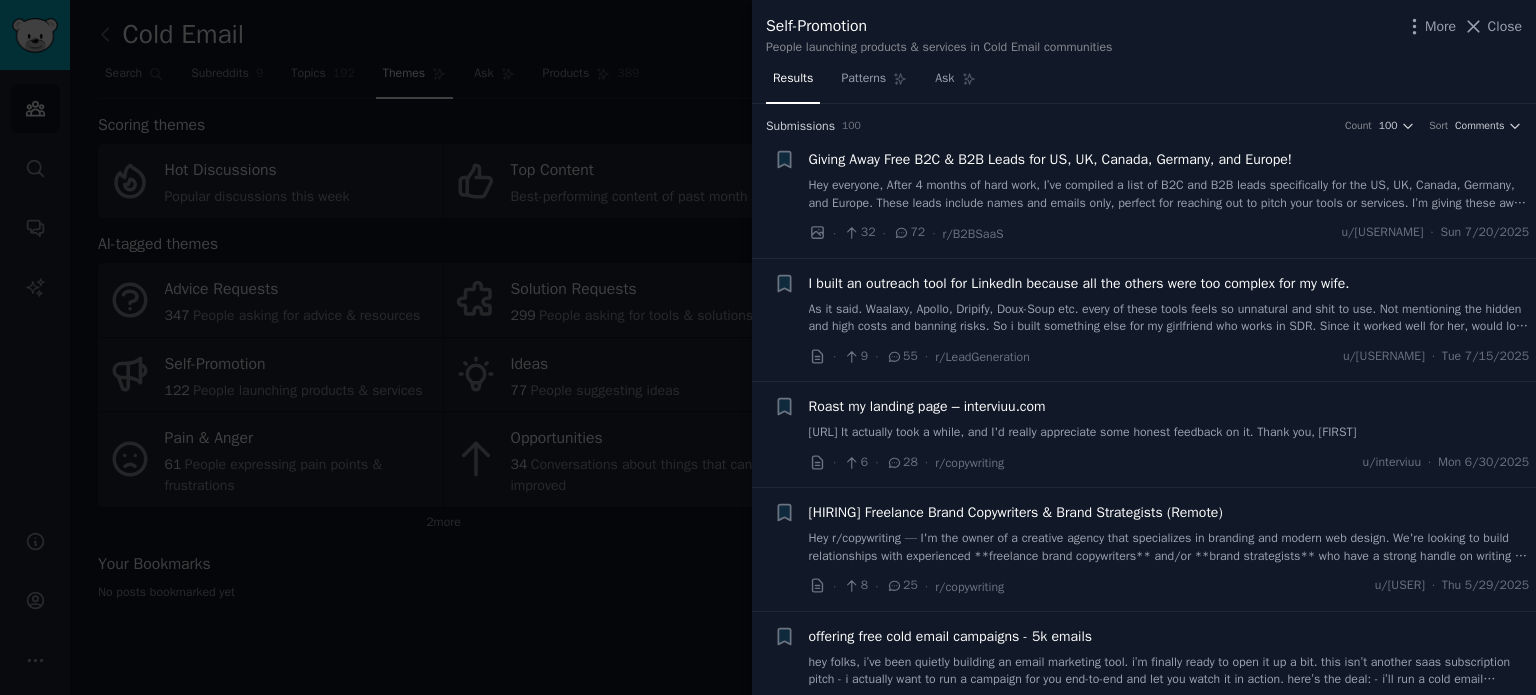click on "I built an outreach tool for LinkedIn because all the others were too complex for my wife." at bounding box center [1079, 283] 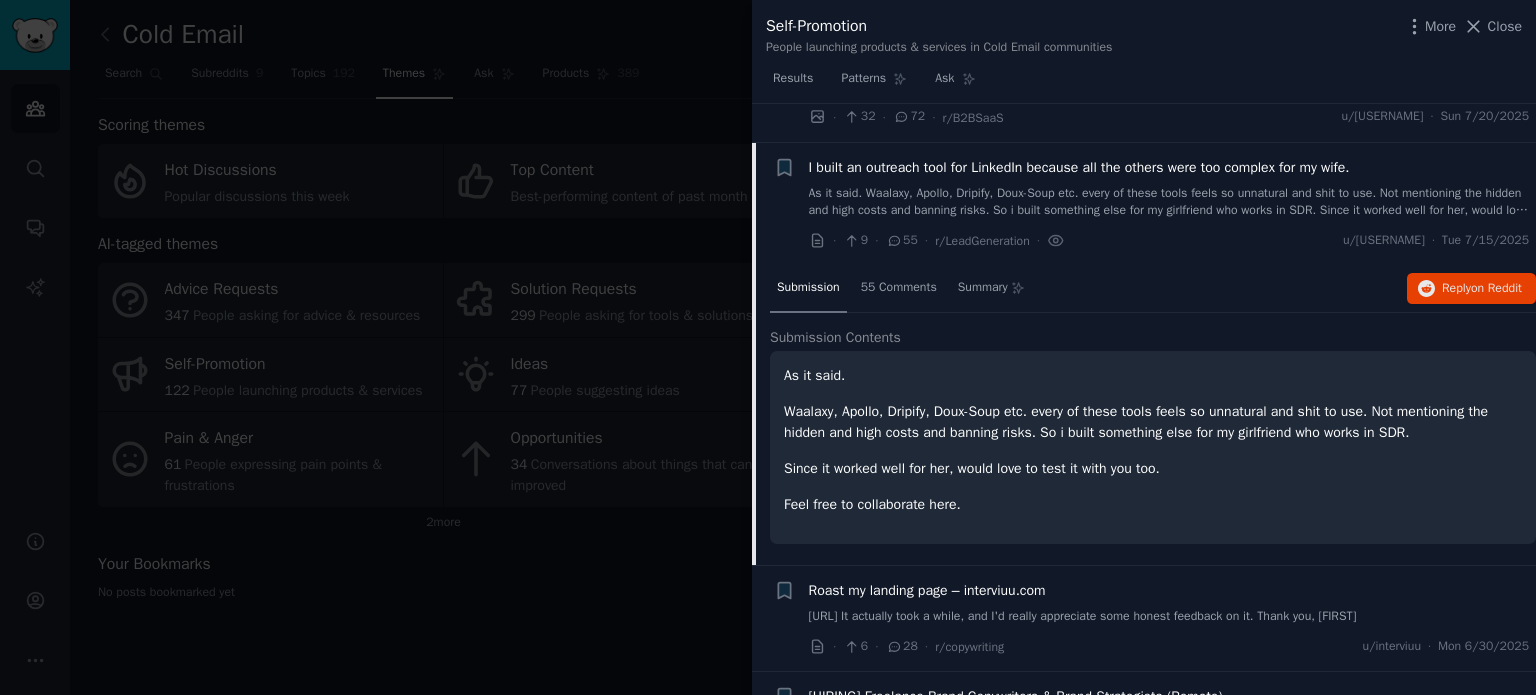 scroll, scrollTop: 155, scrollLeft: 0, axis: vertical 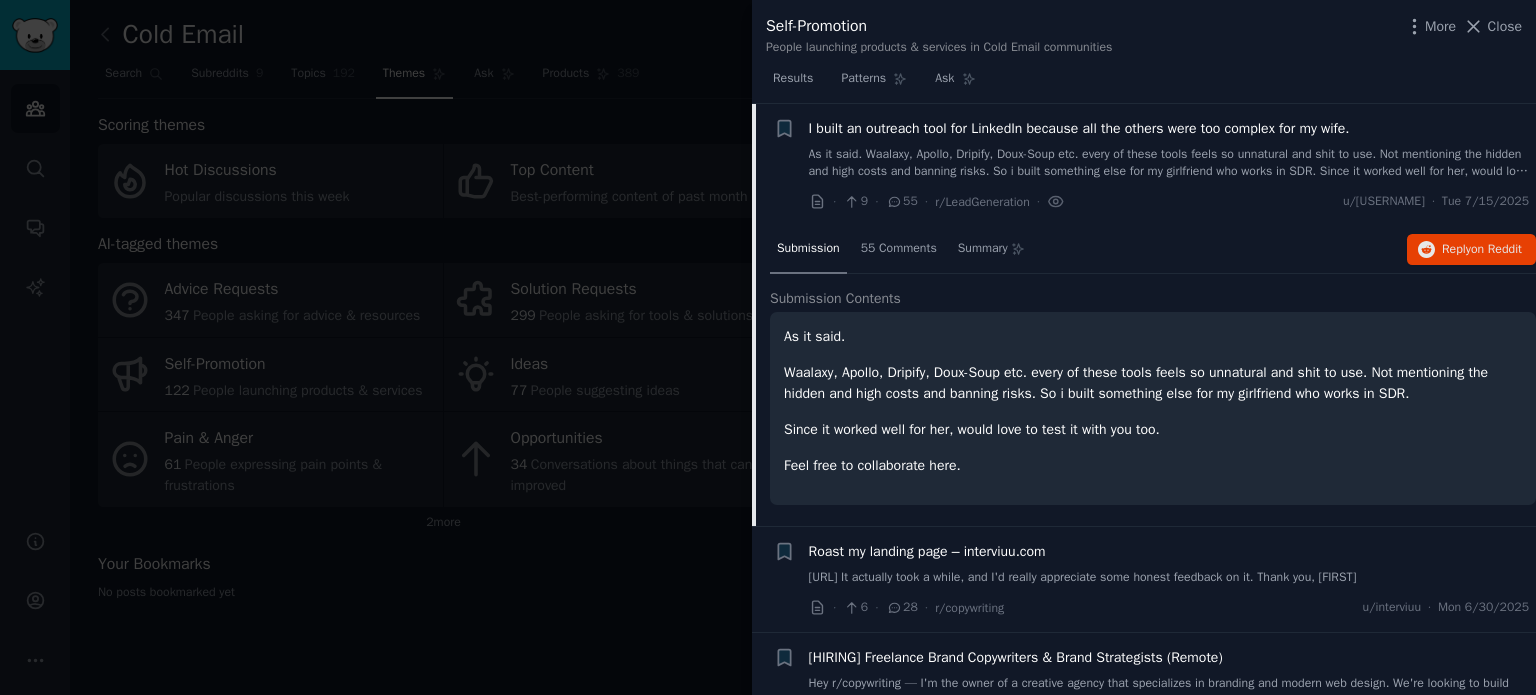 click on "I built an outreach tool for LinkedIn because all the others were too complex for my wife." at bounding box center [1079, 128] 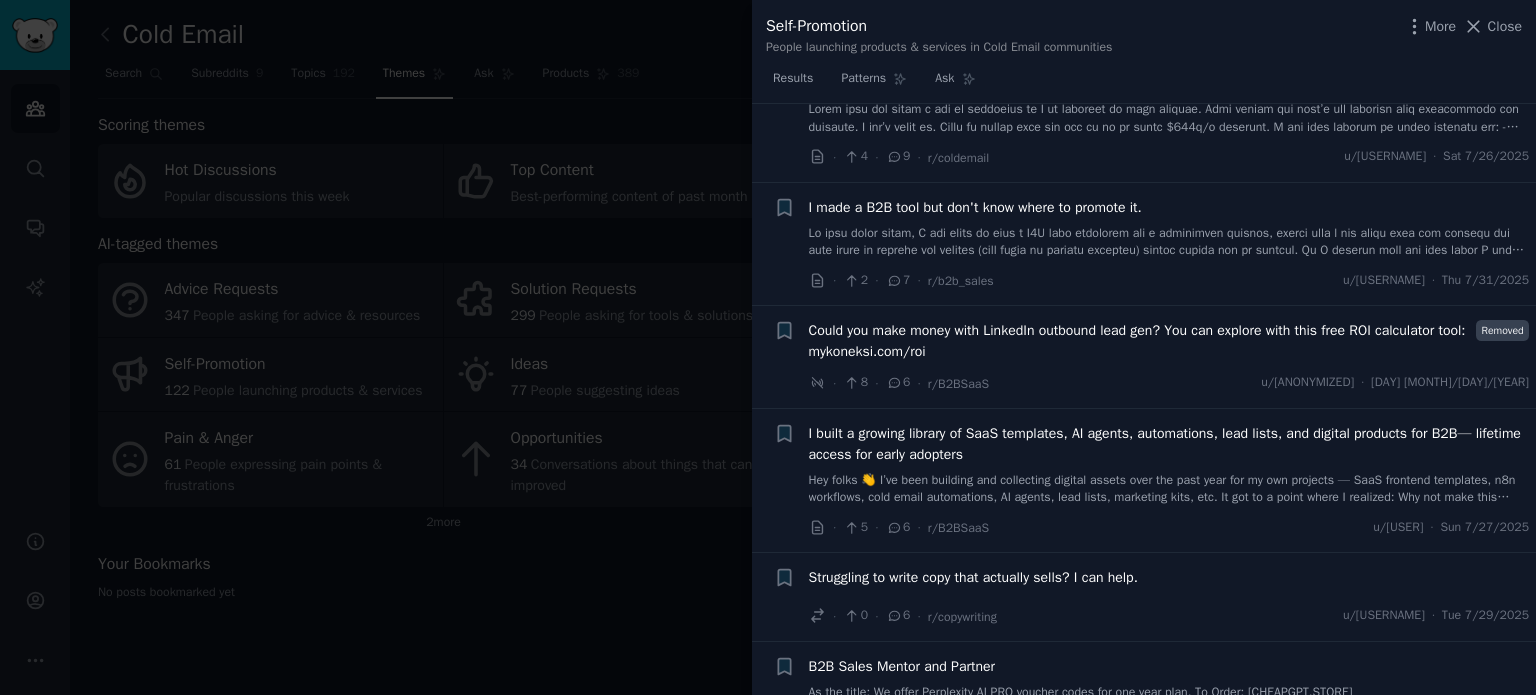 scroll, scrollTop: 1155, scrollLeft: 0, axis: vertical 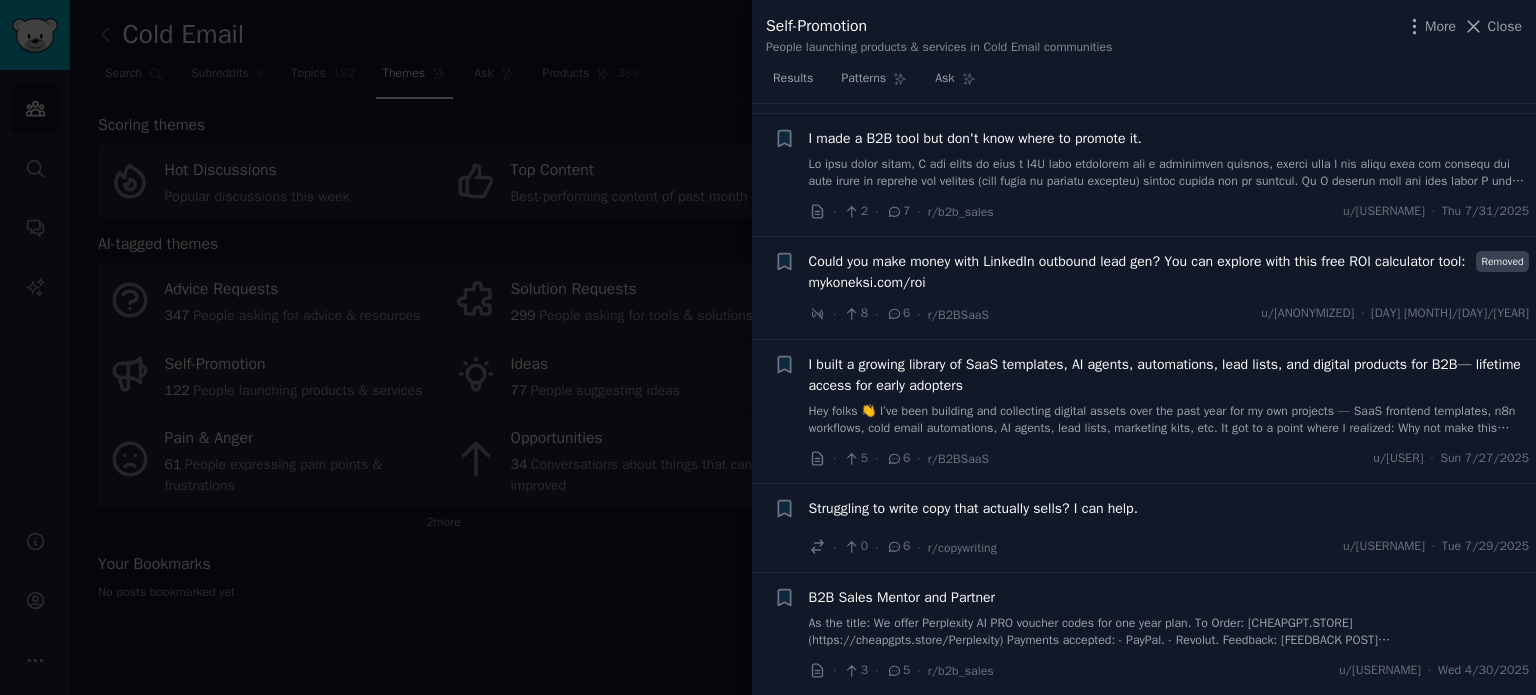 click on "I built a growing library of SaaS templates, AI agents, automations, lead lists, and digital products for B2B— lifetime access for early adopters" at bounding box center (1169, 375) 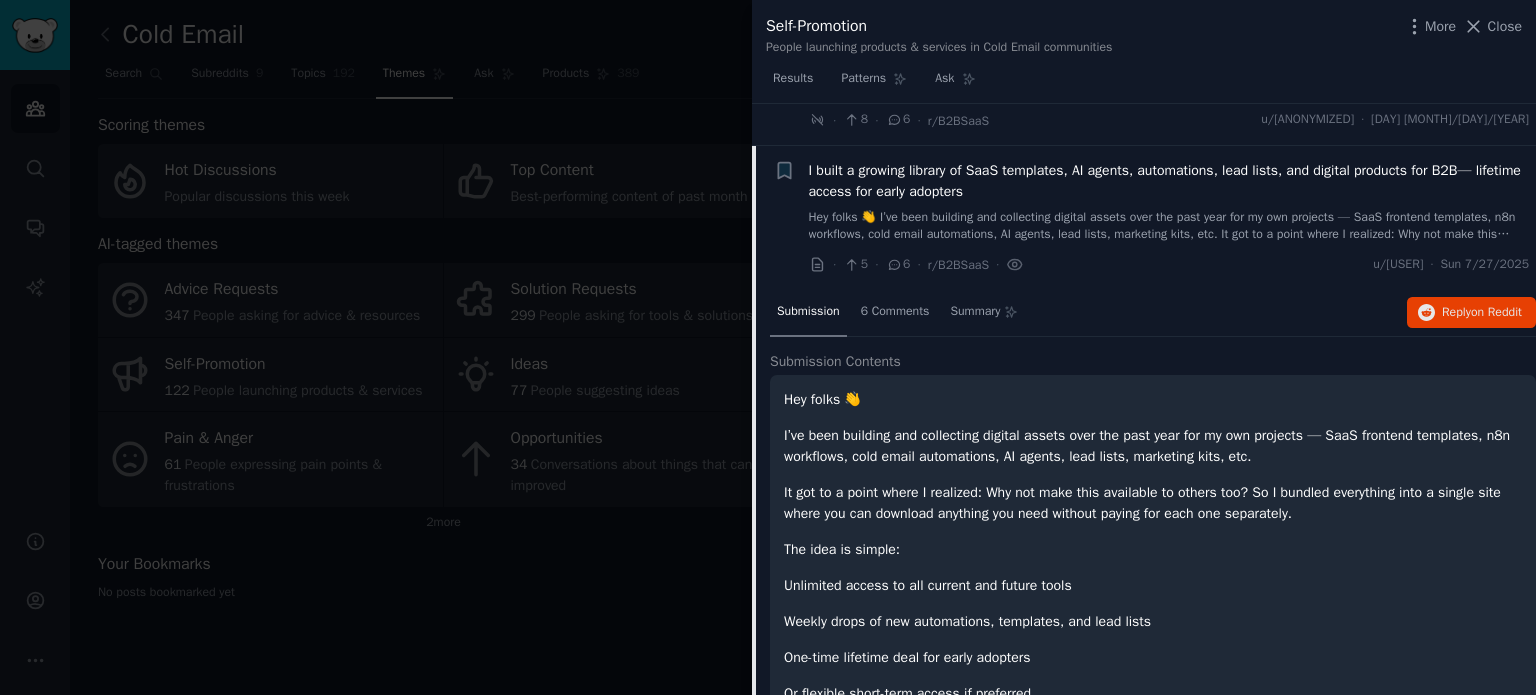 scroll, scrollTop: 1306, scrollLeft: 0, axis: vertical 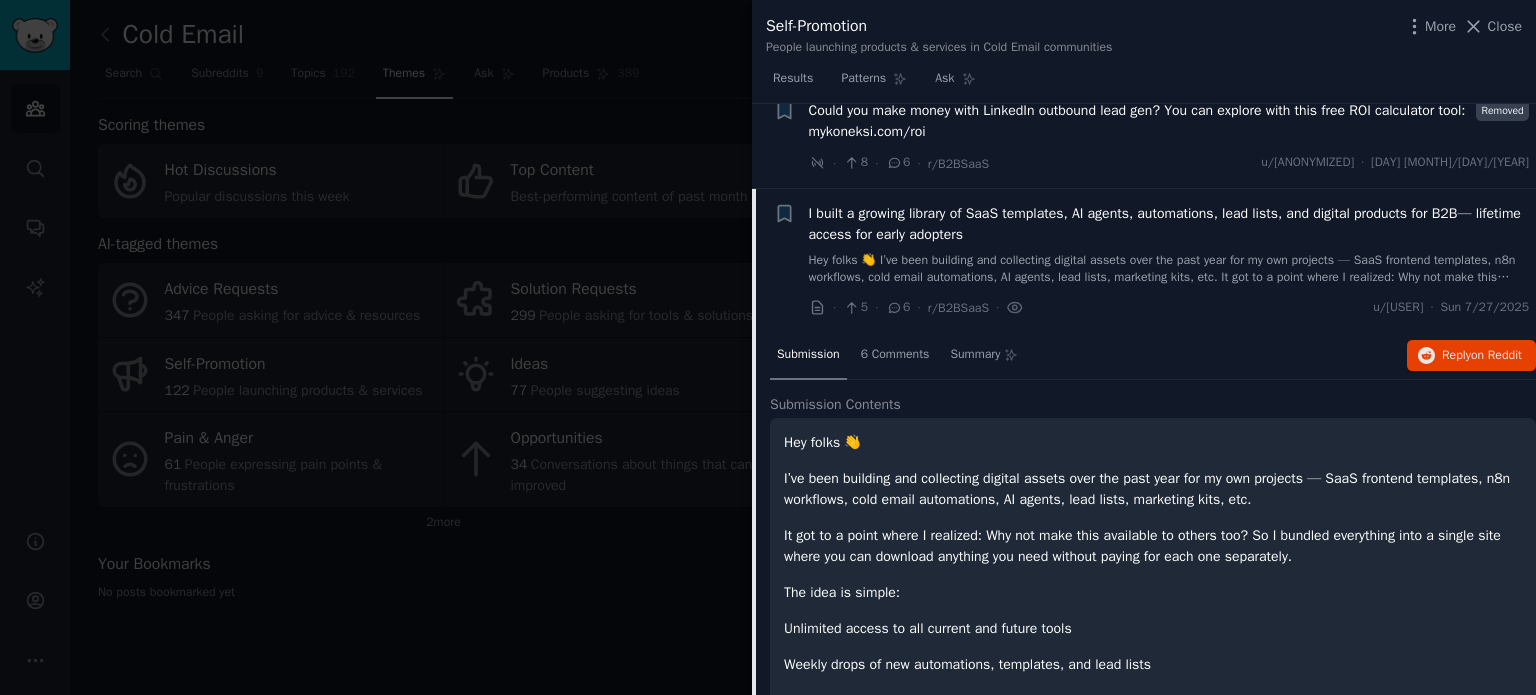 click on "I built a growing library of SaaS templates, AI agents, automations, lead lists, and digital products for B2B— lifetime access for early adopters" at bounding box center [1169, 224] 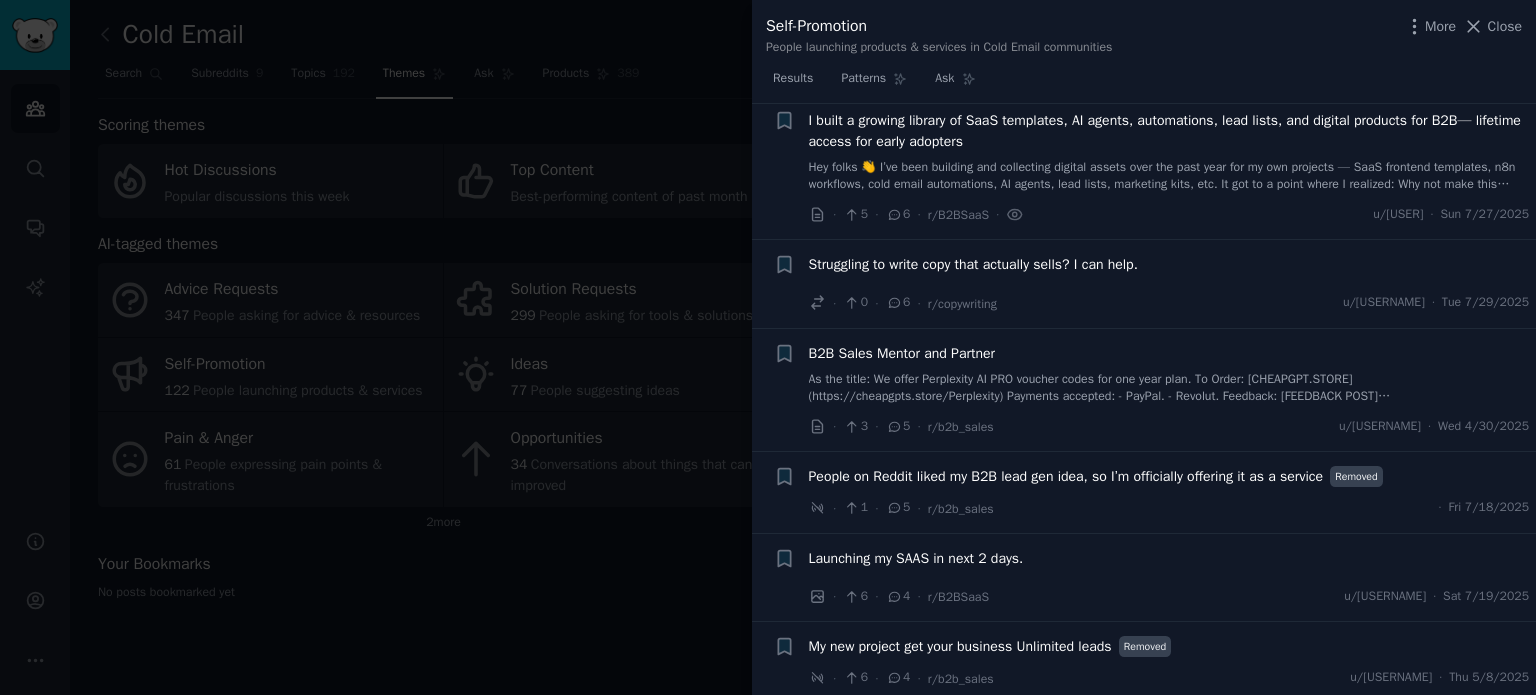 scroll, scrollTop: 1406, scrollLeft: 0, axis: vertical 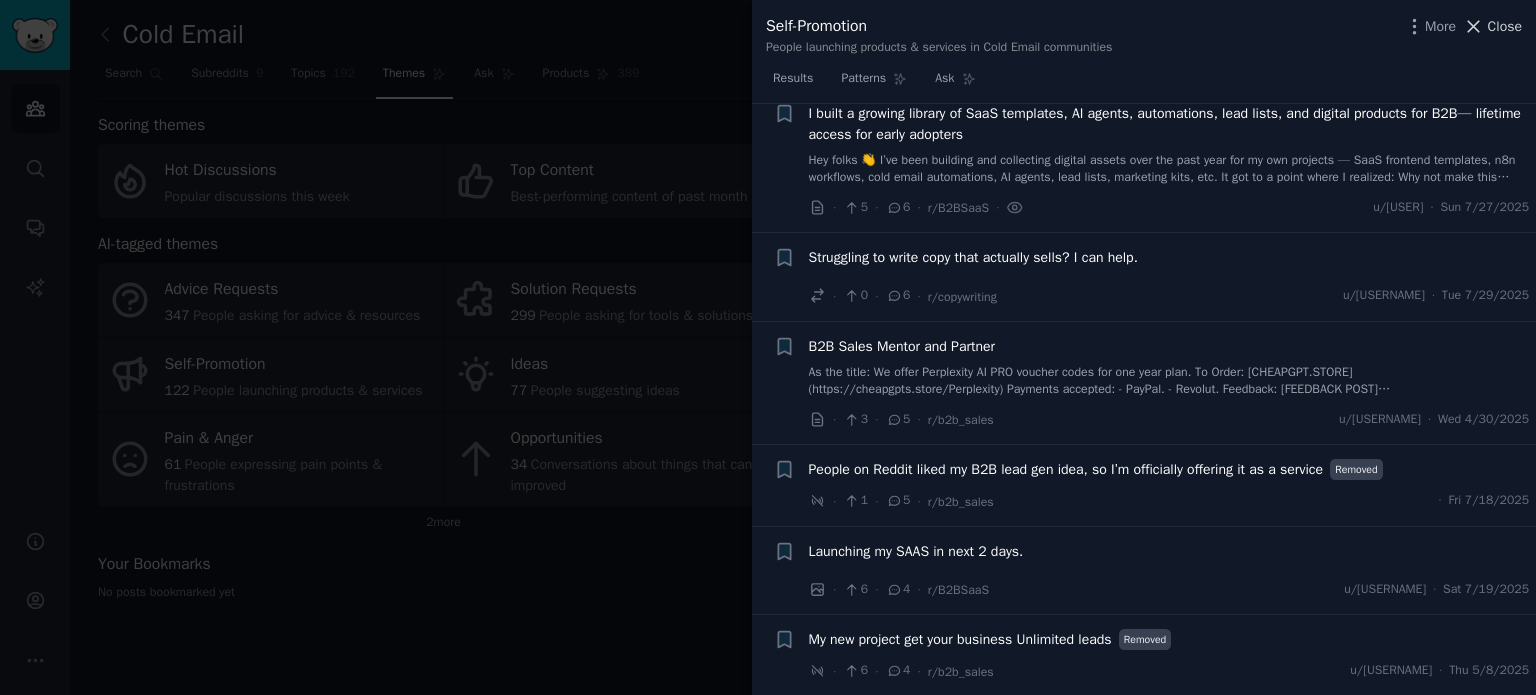click on "Close" at bounding box center [1505, 26] 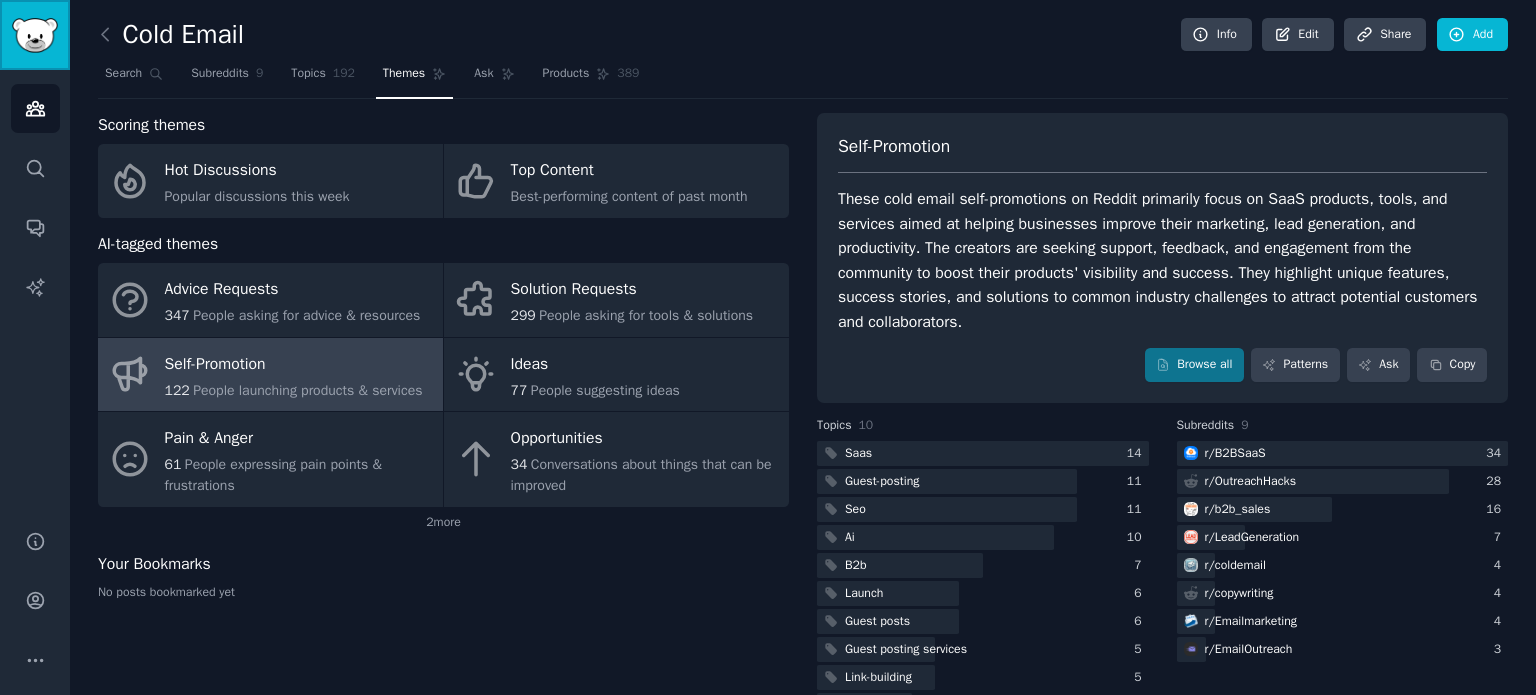 click at bounding box center [35, 35] 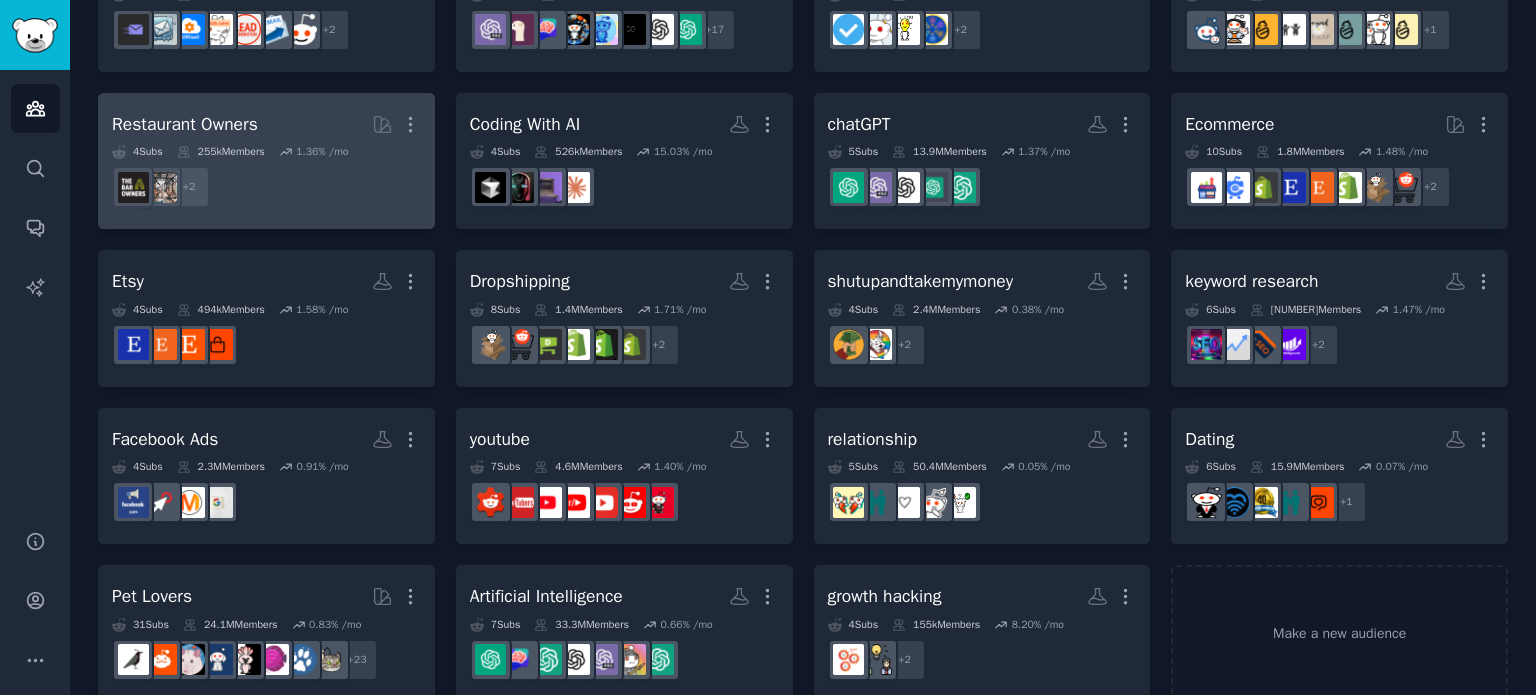 scroll, scrollTop: 256, scrollLeft: 0, axis: vertical 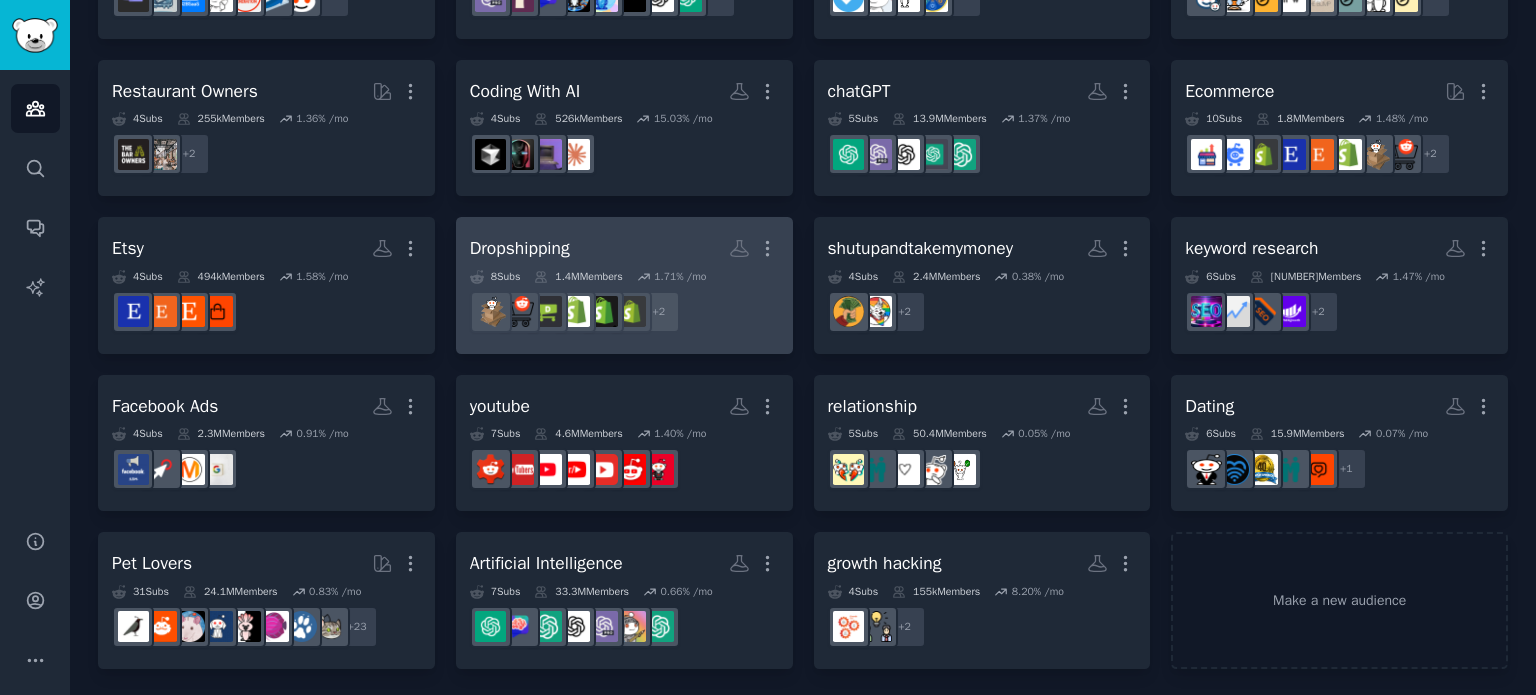 click on "Dropshipping" at bounding box center [520, 248] 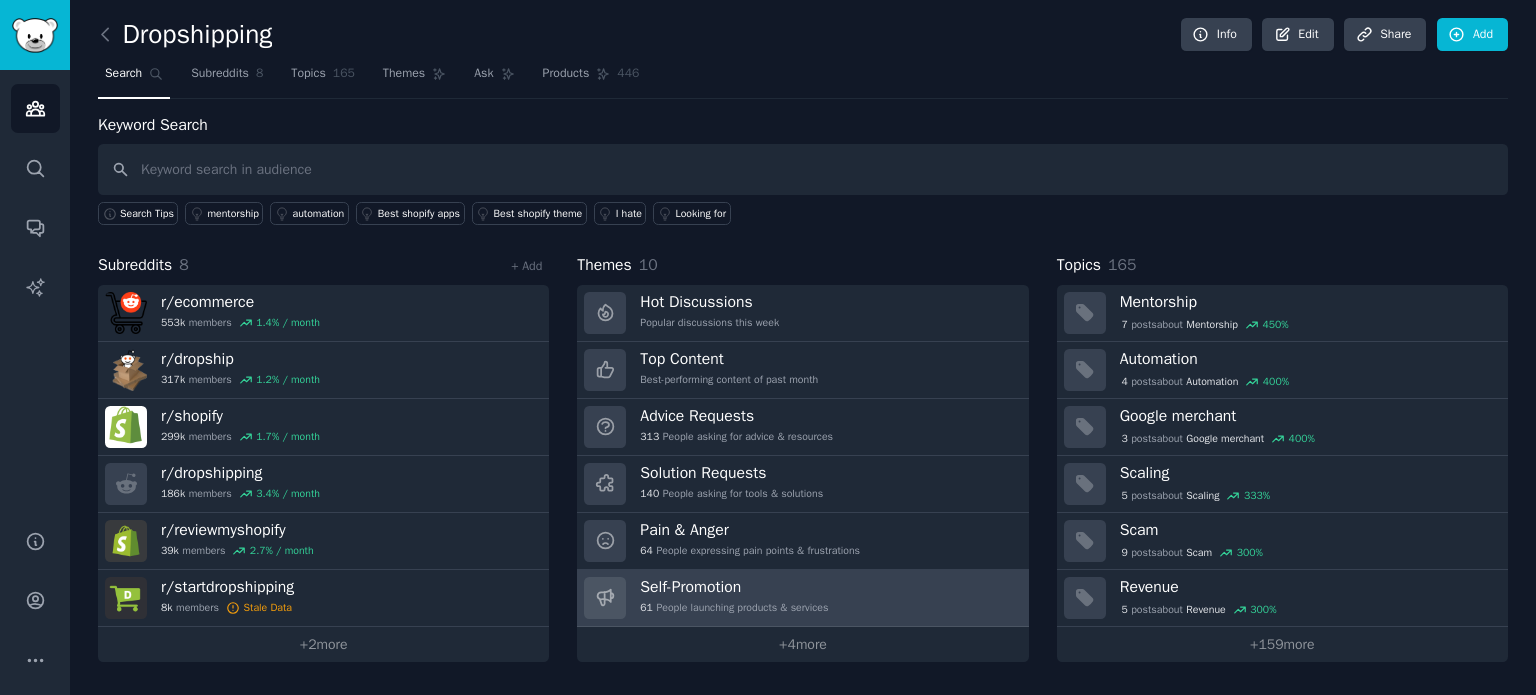 click on "61 People launching products & services" at bounding box center [734, 608] 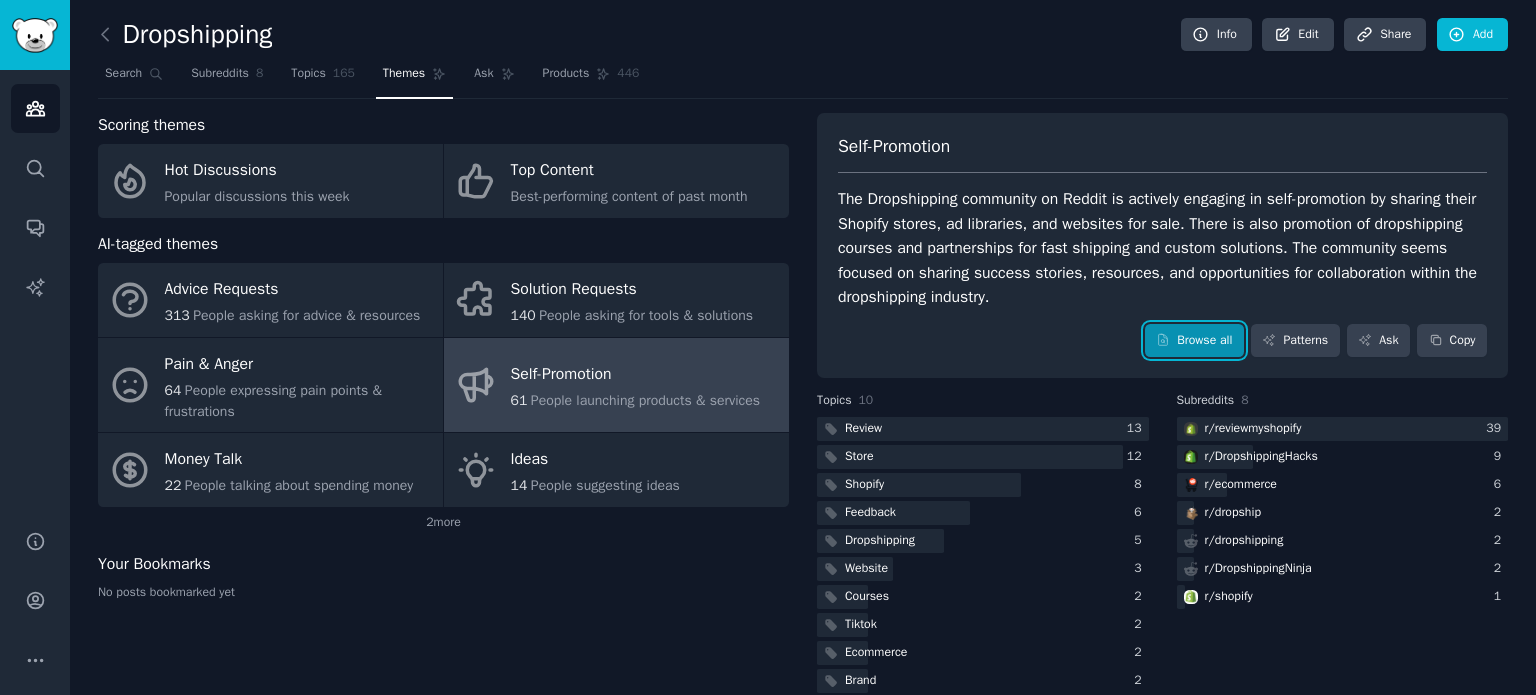 click on "Browse all" at bounding box center (1194, 341) 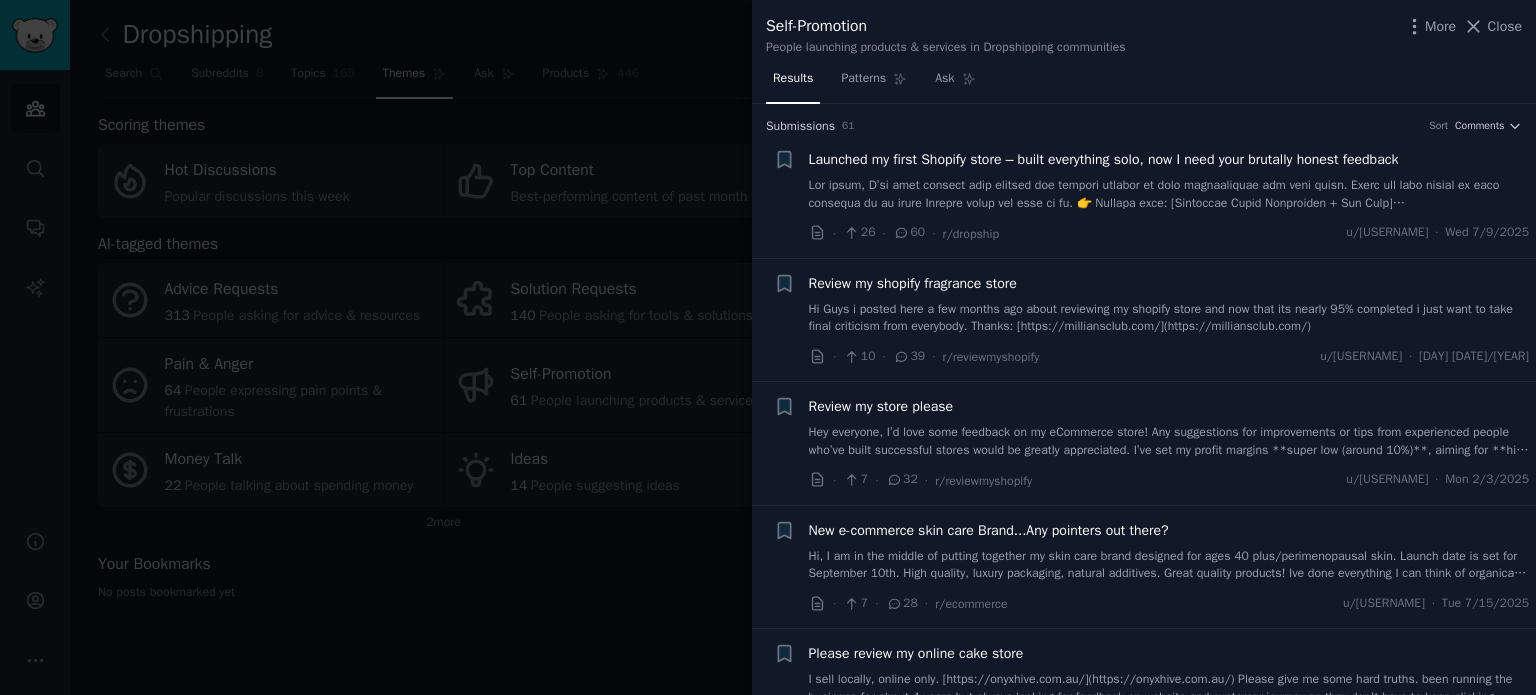 click on "Launched my first Shopify store – built everything solo, now I need your brutally honest feedback" at bounding box center (1104, 159) 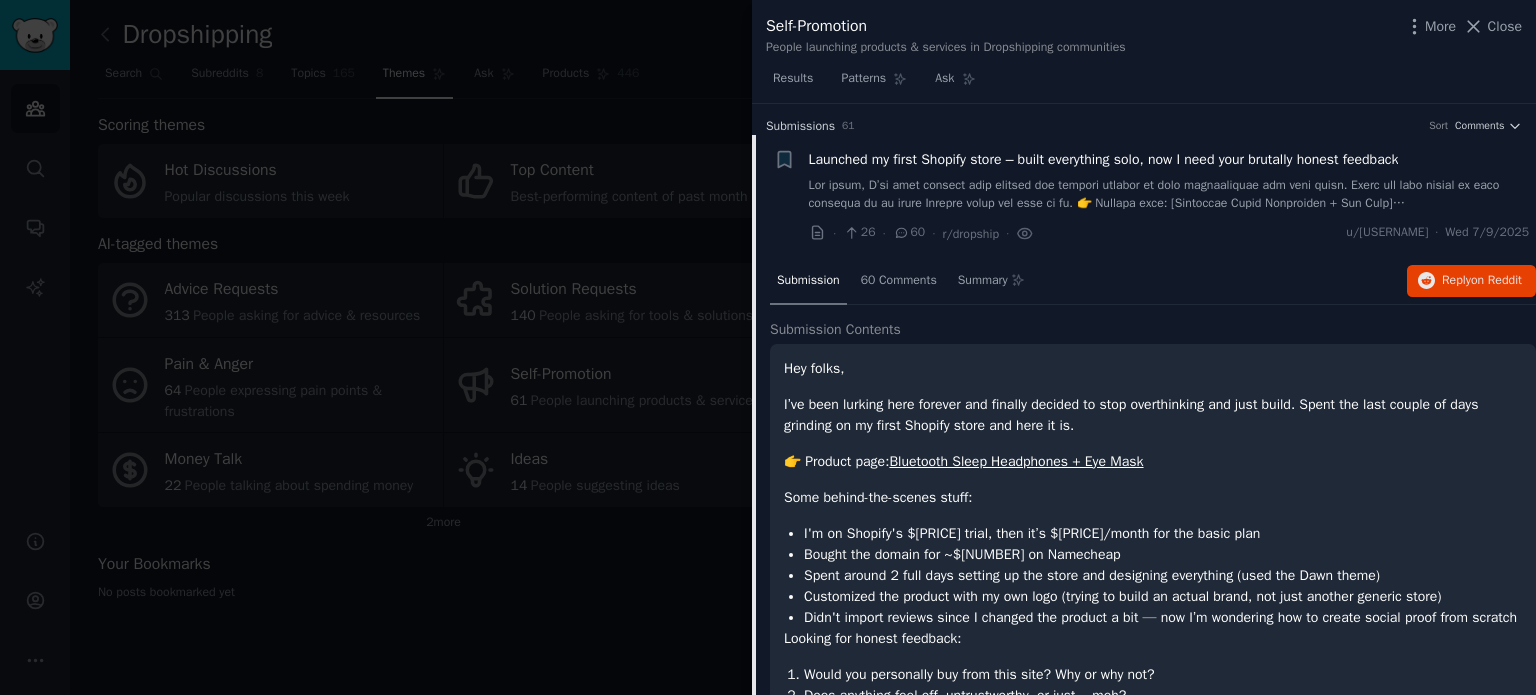 scroll, scrollTop: 31, scrollLeft: 0, axis: vertical 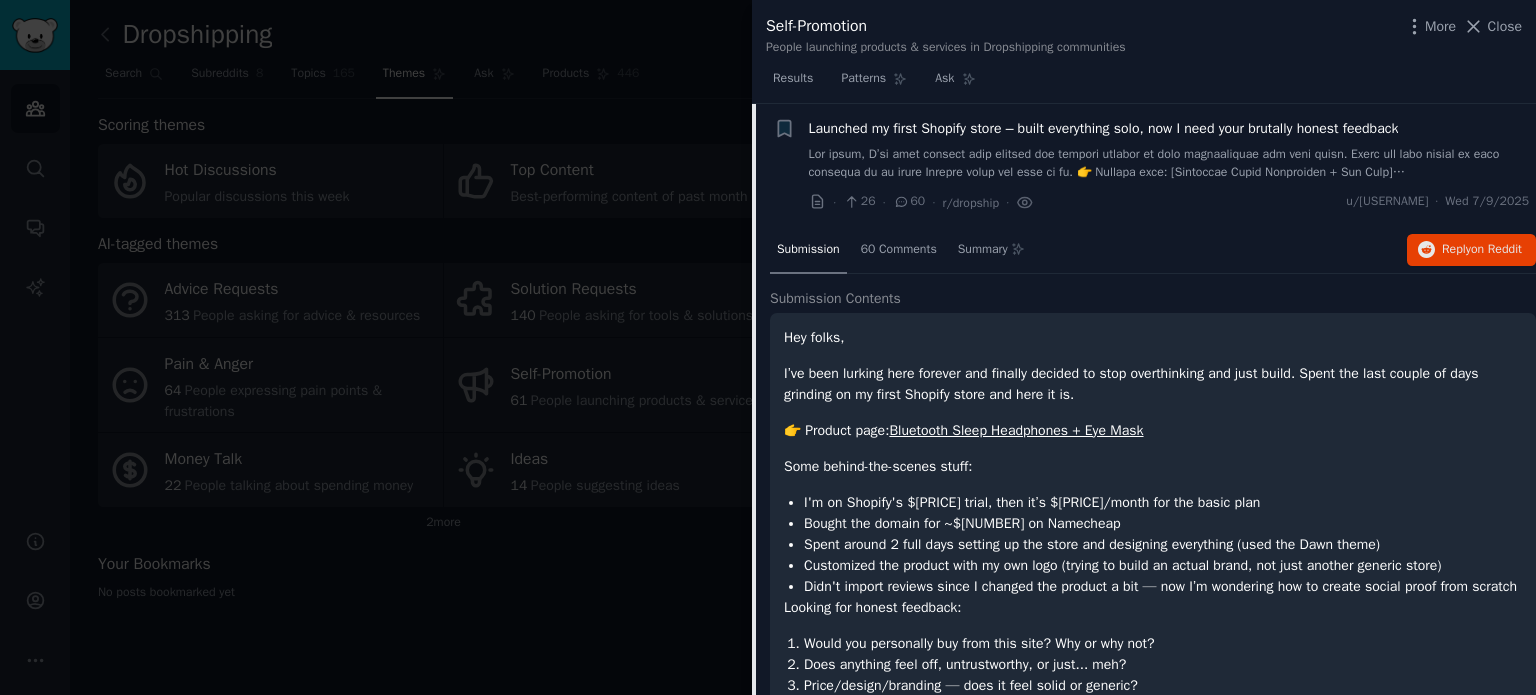 click on "Bluetooth Sleep Headphones + Eye Mask" at bounding box center (1016, 430) 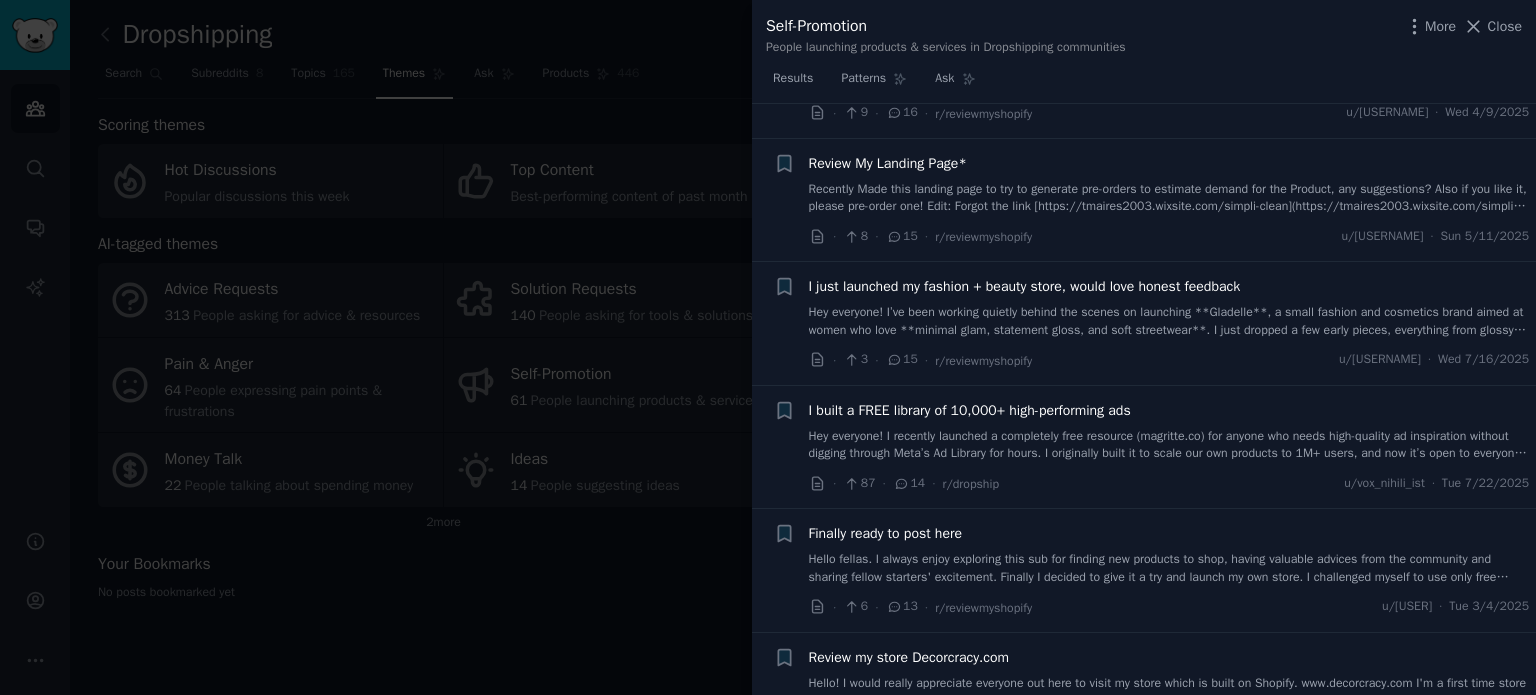 scroll, scrollTop: 1731, scrollLeft: 0, axis: vertical 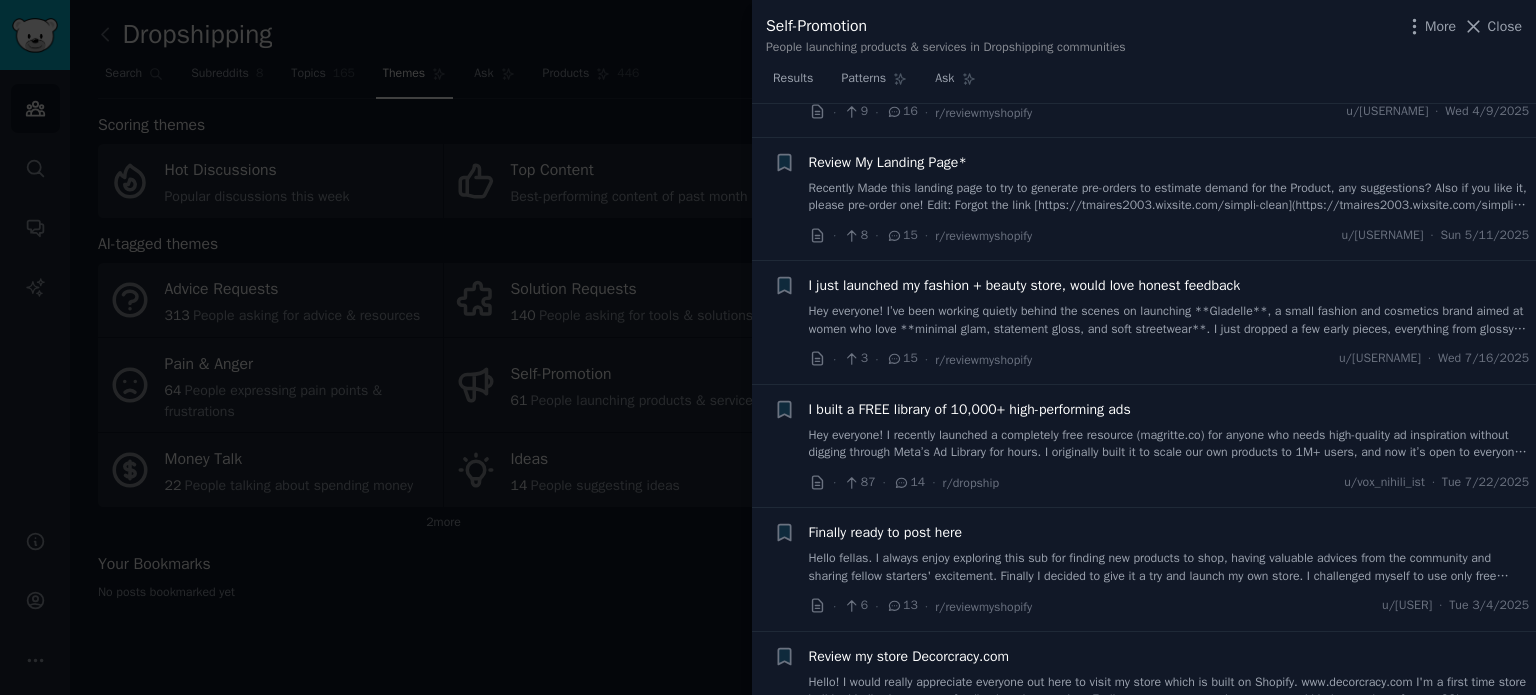 click on "I built a FREE library of 10,000+ high-performing ads" at bounding box center [970, 409] 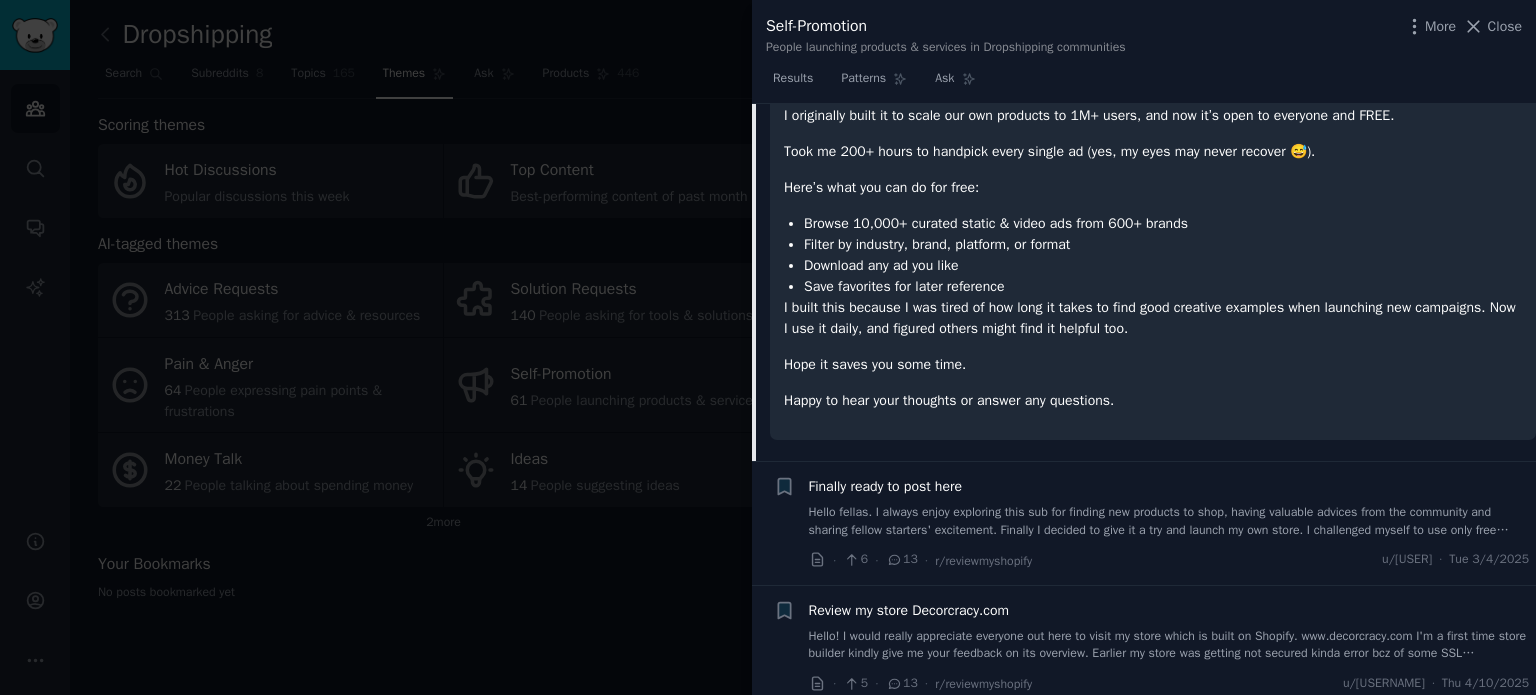 scroll, scrollTop: 2126, scrollLeft: 0, axis: vertical 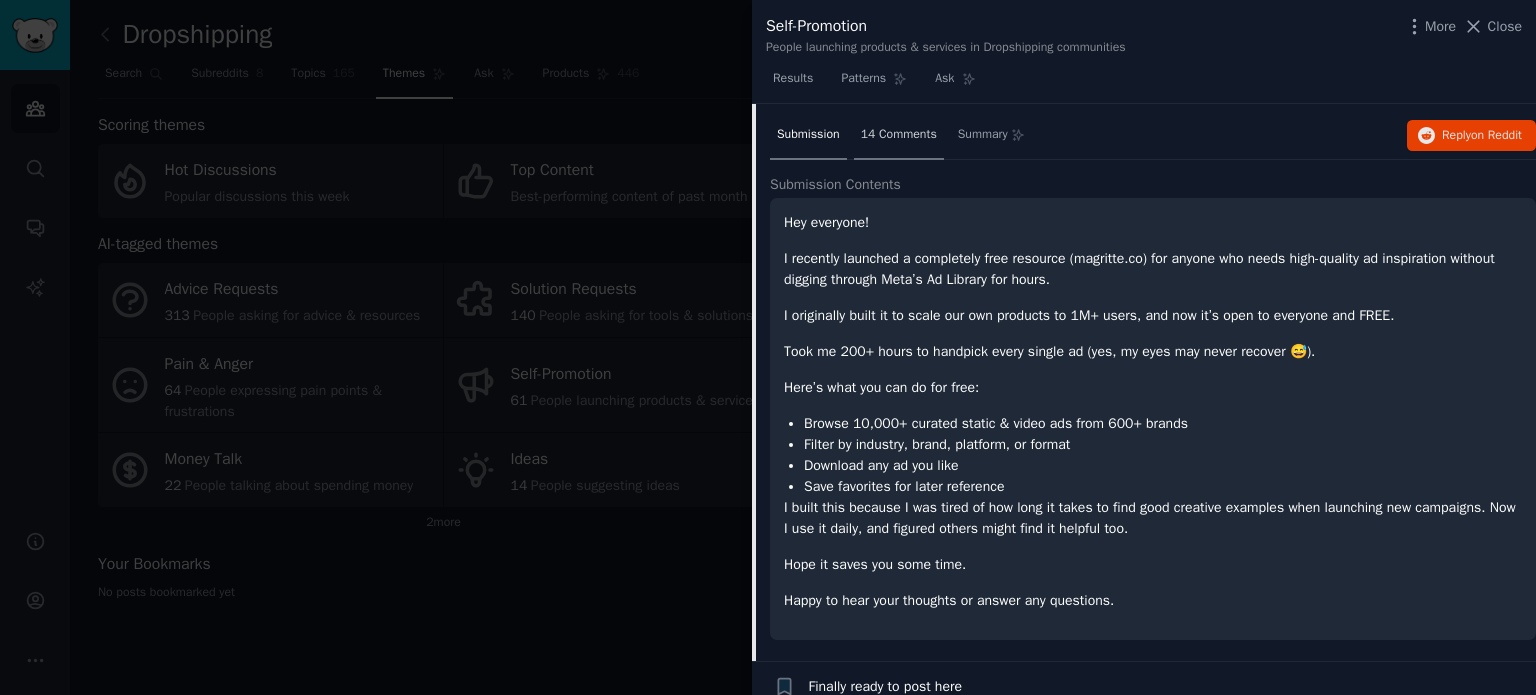 click on "14 Comments" at bounding box center [899, 135] 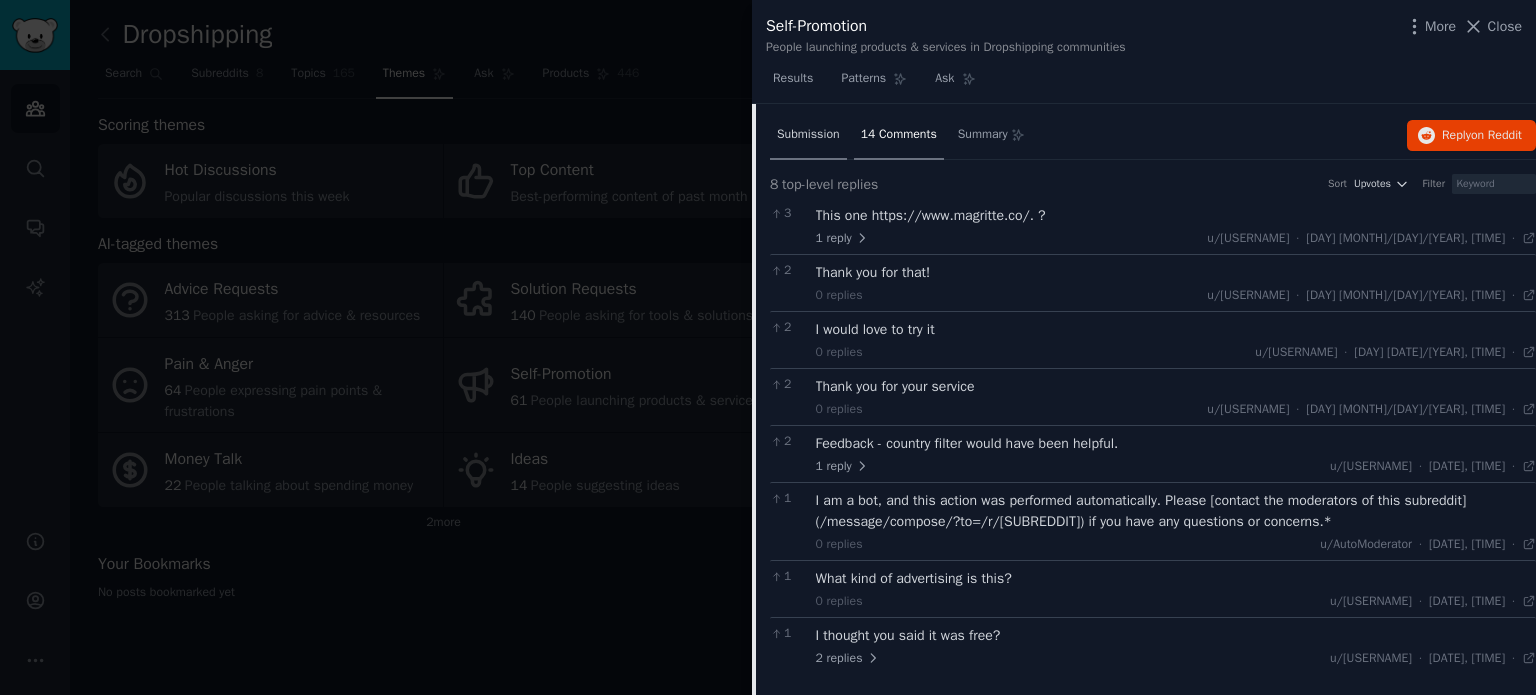 click on "Submission" at bounding box center [808, 135] 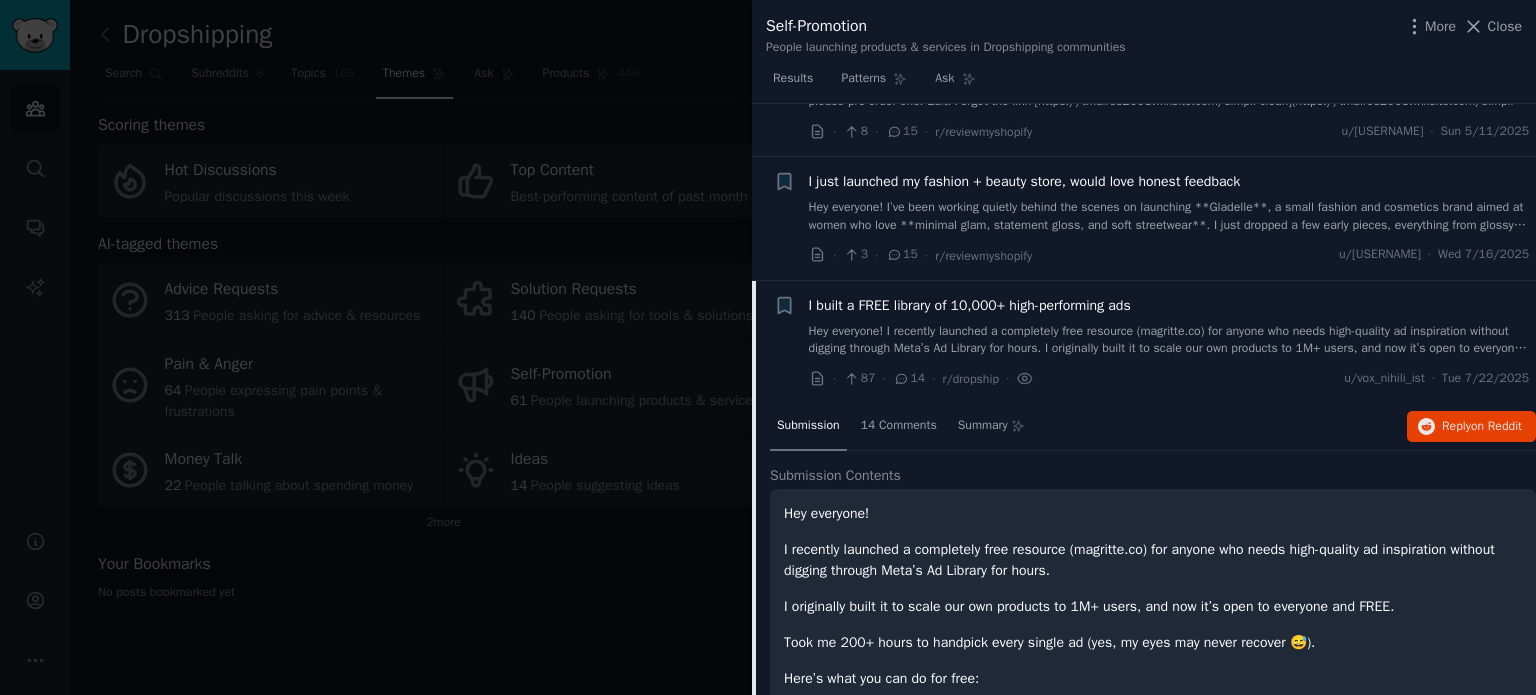 scroll, scrollTop: 1826, scrollLeft: 0, axis: vertical 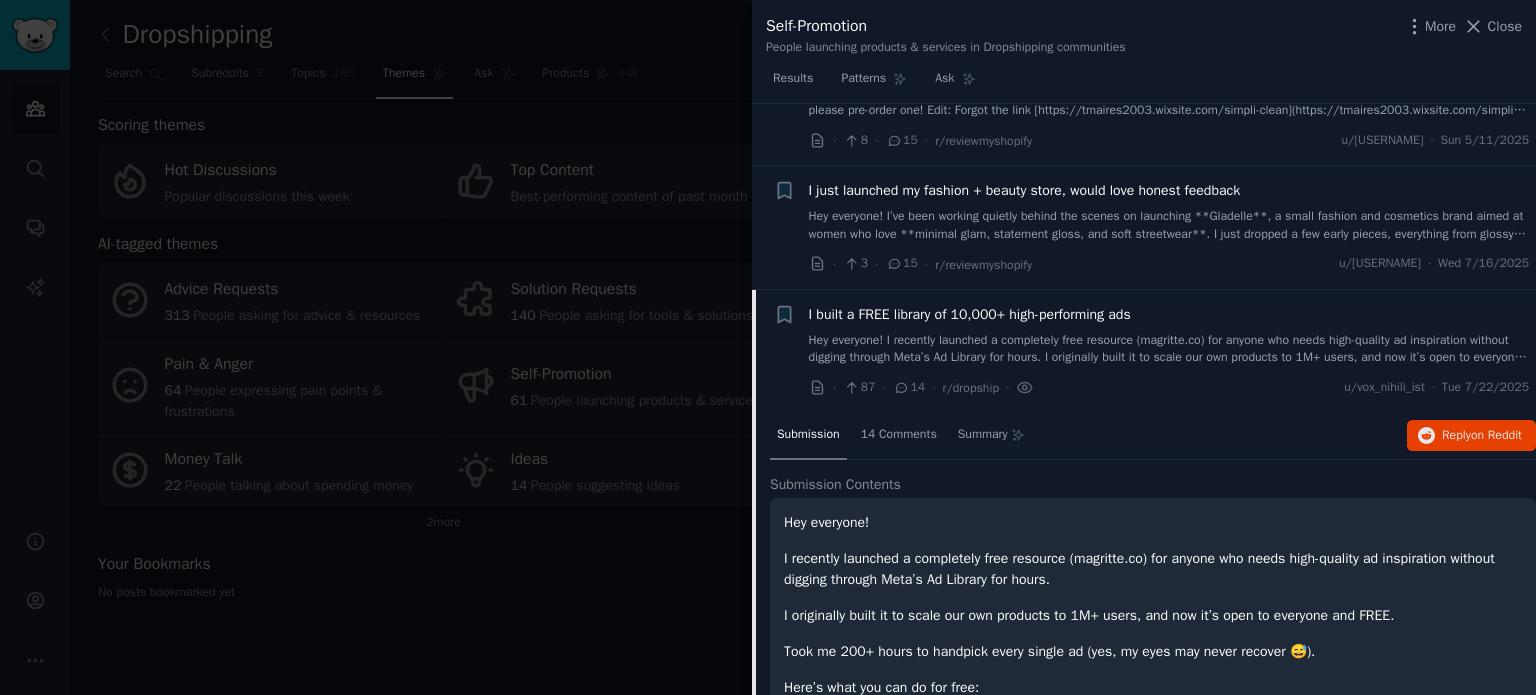 click on "I built a FREE library of 10,000+ high-performing ads" at bounding box center (970, 314) 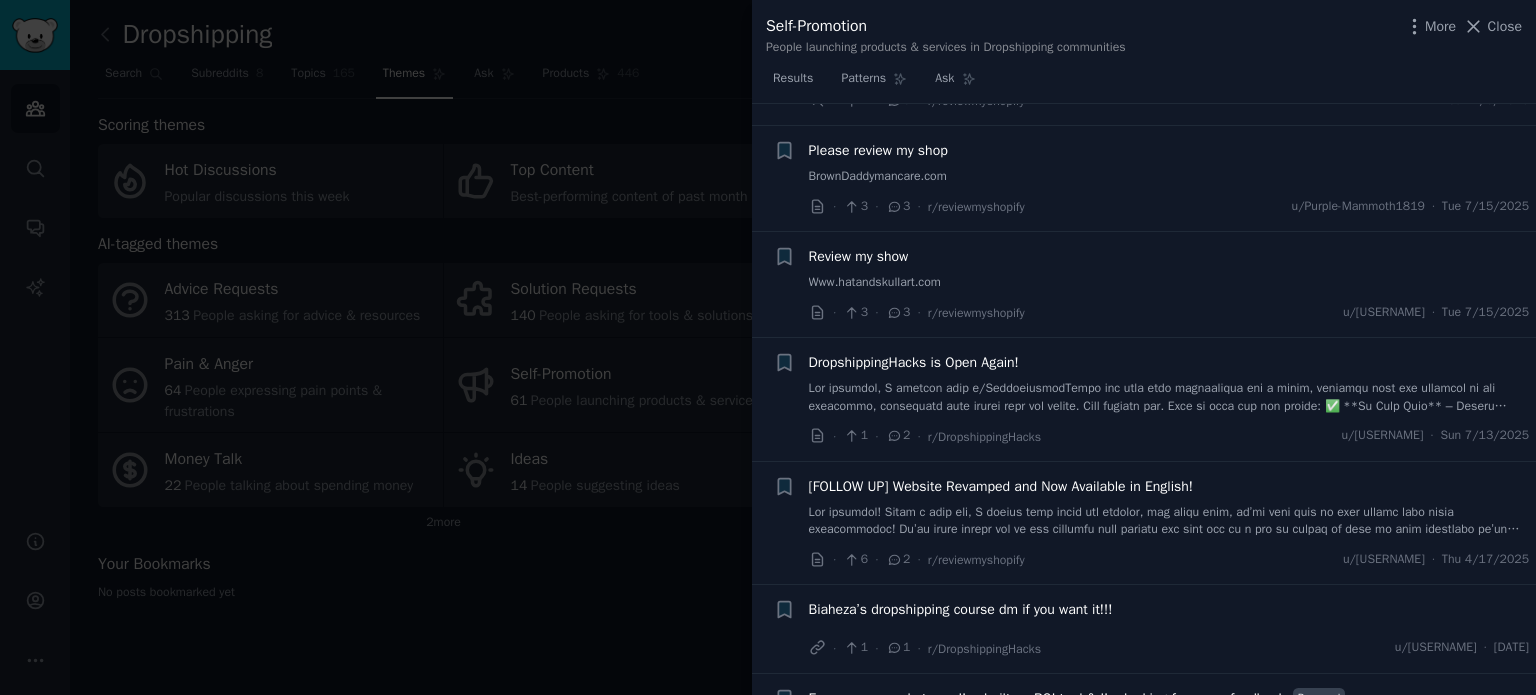 scroll, scrollTop: 3926, scrollLeft: 0, axis: vertical 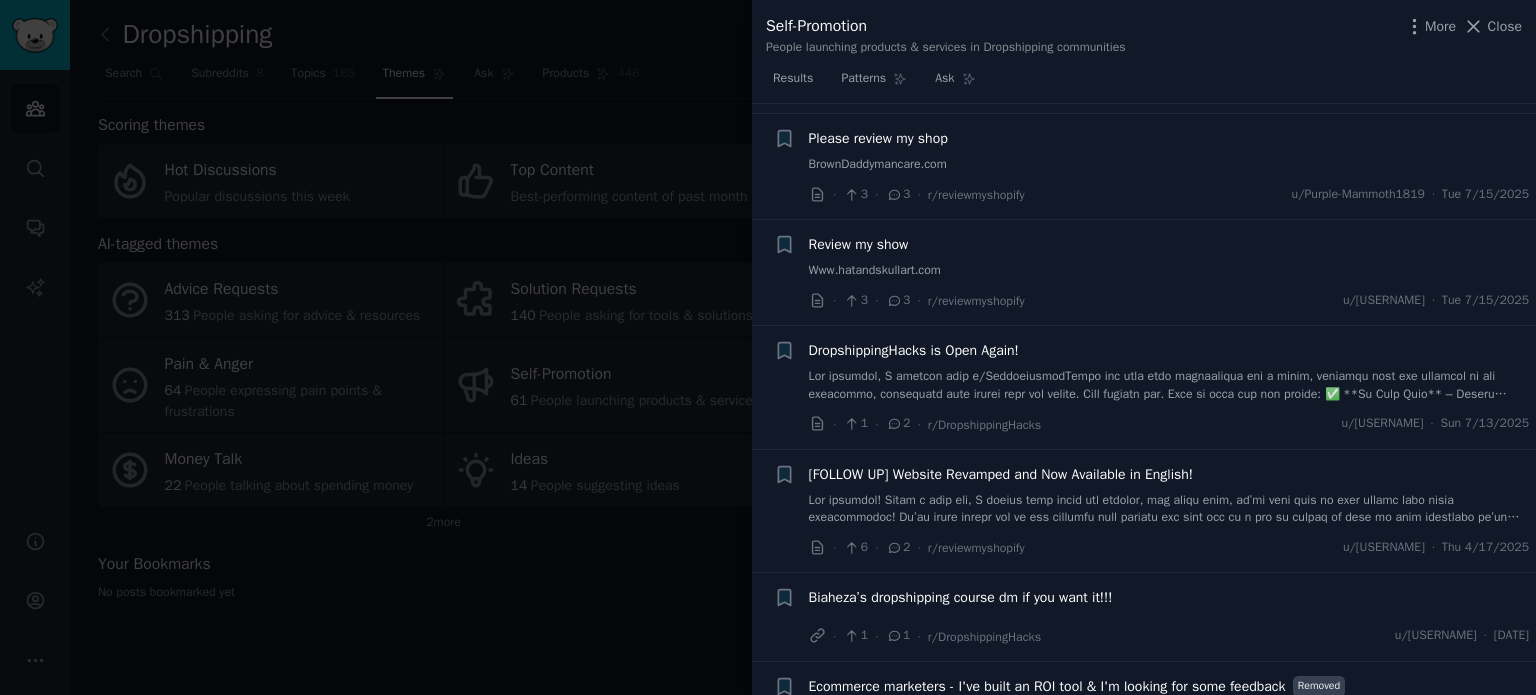 click on "DropshippingHacks is Open Again!" at bounding box center (914, 350) 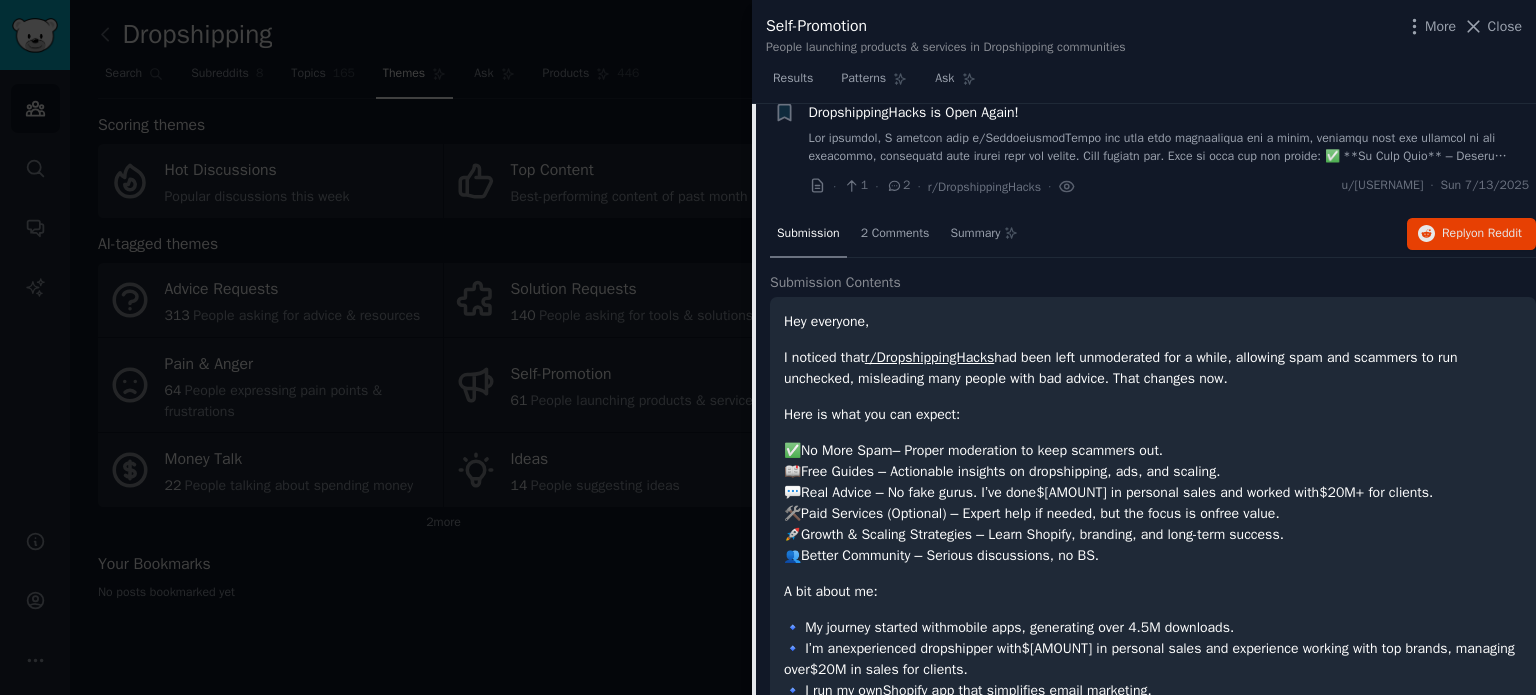 scroll, scrollTop: 4176, scrollLeft: 0, axis: vertical 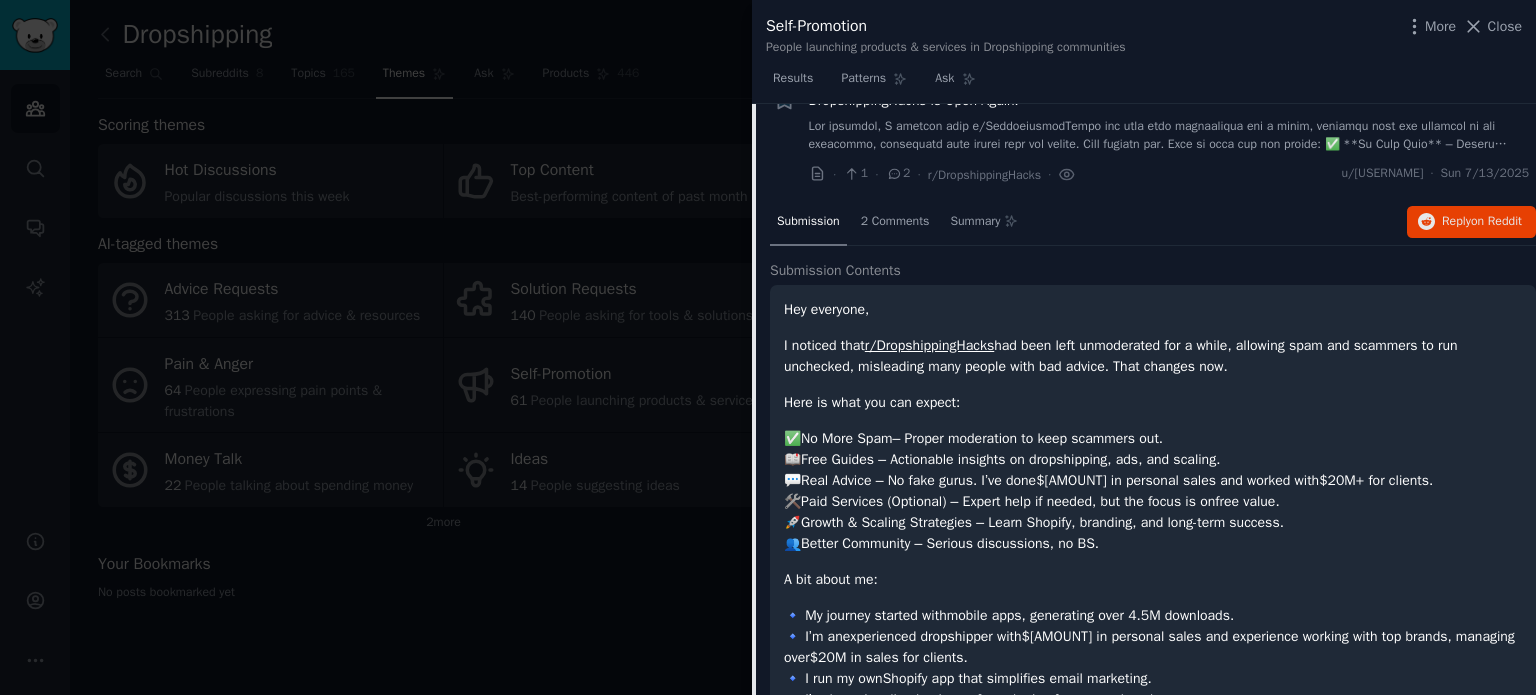 click on "r/DropshippingHacks" at bounding box center [929, 345] 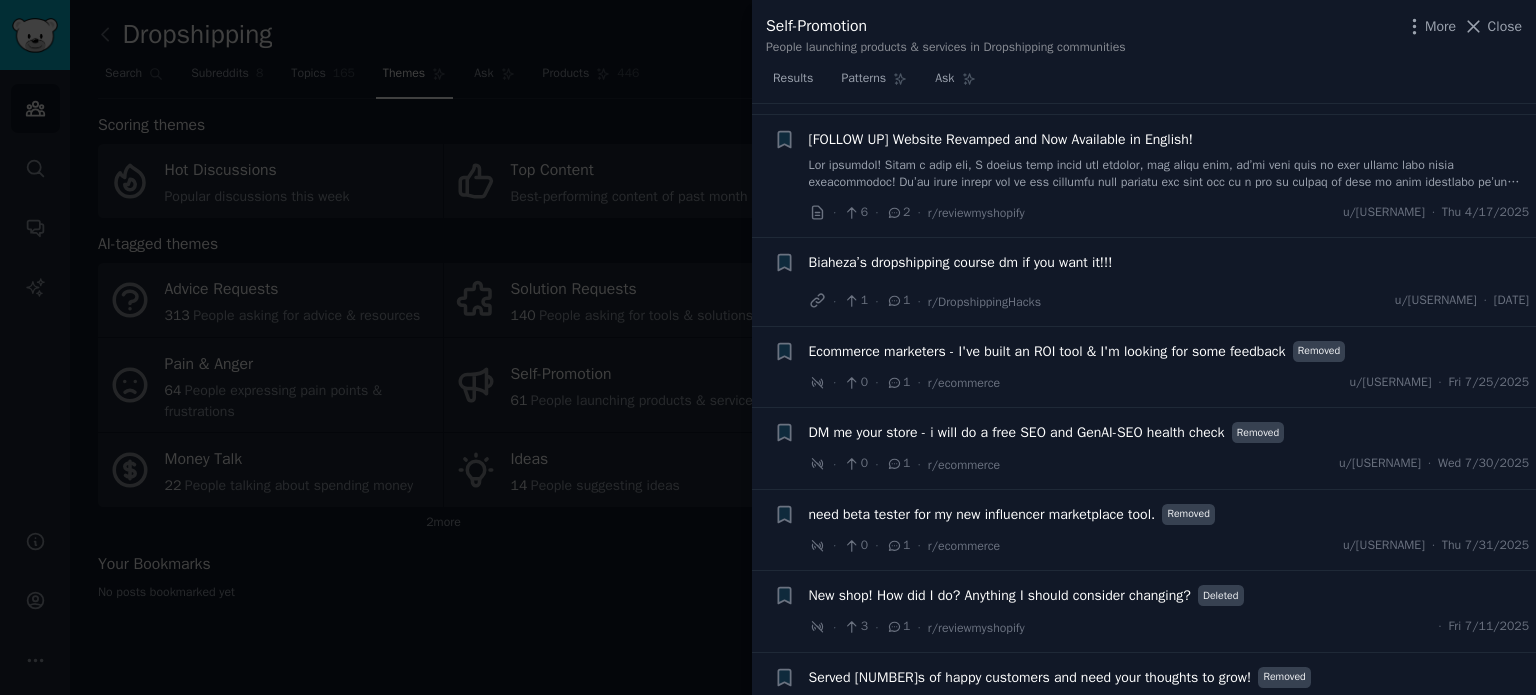 scroll, scrollTop: 4276, scrollLeft: 0, axis: vertical 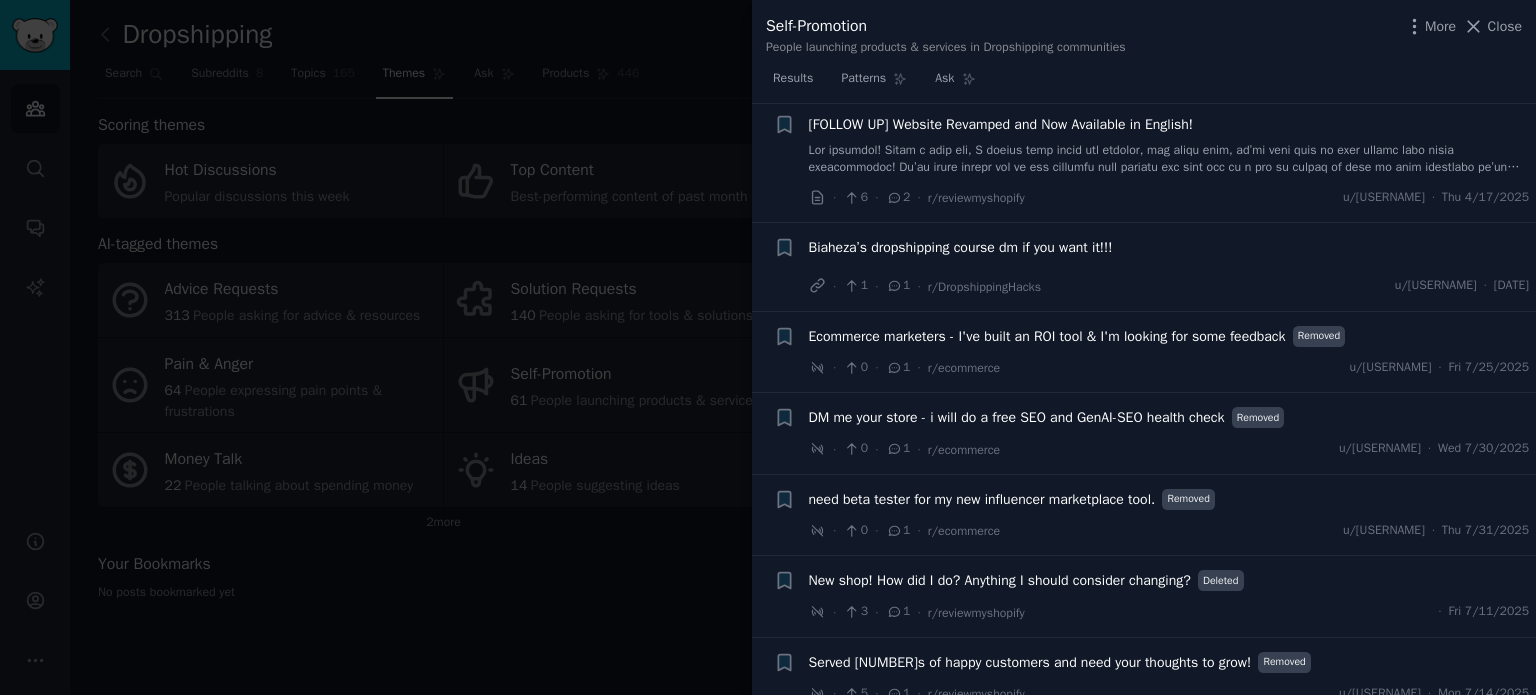 click on "Ecommerce marketers - I've built an ROI tool & I'm looking for some feedback" at bounding box center [1047, 336] 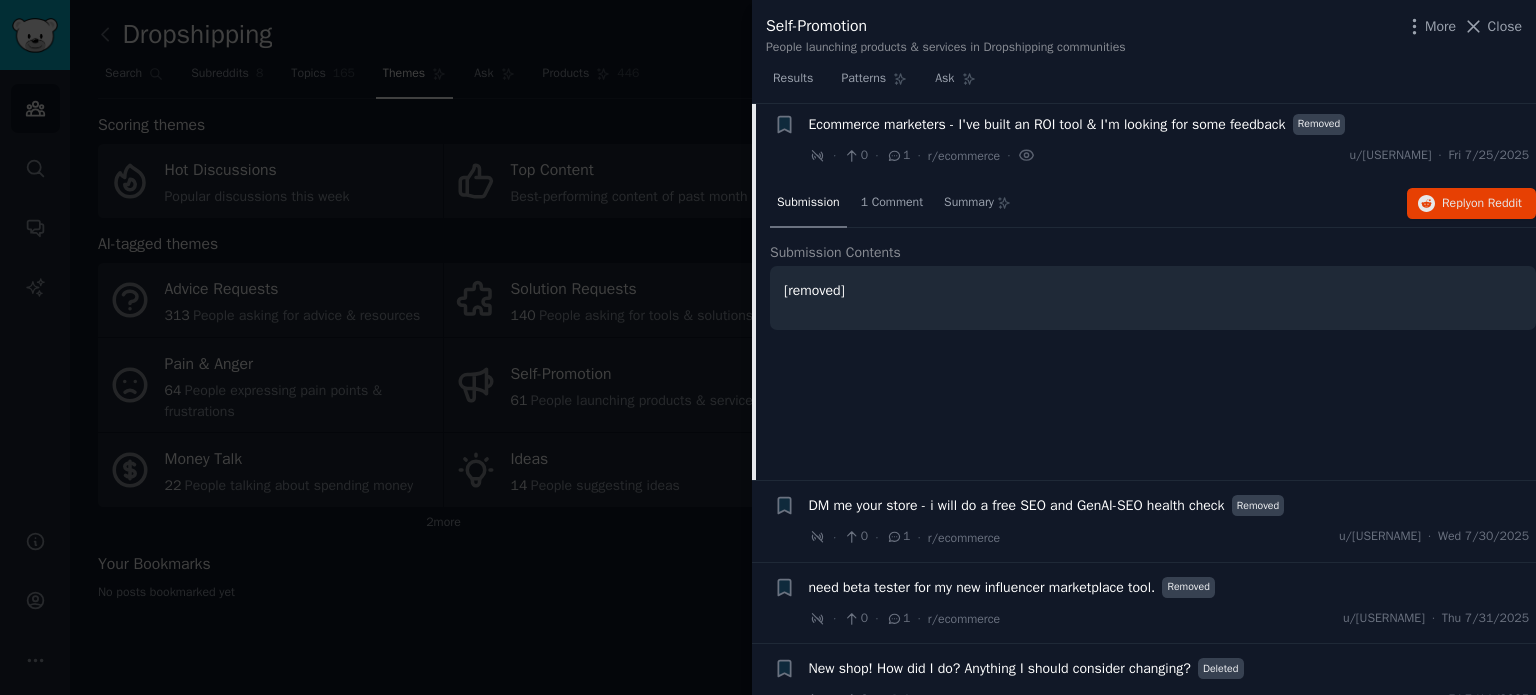 scroll, scrollTop: 4511, scrollLeft: 0, axis: vertical 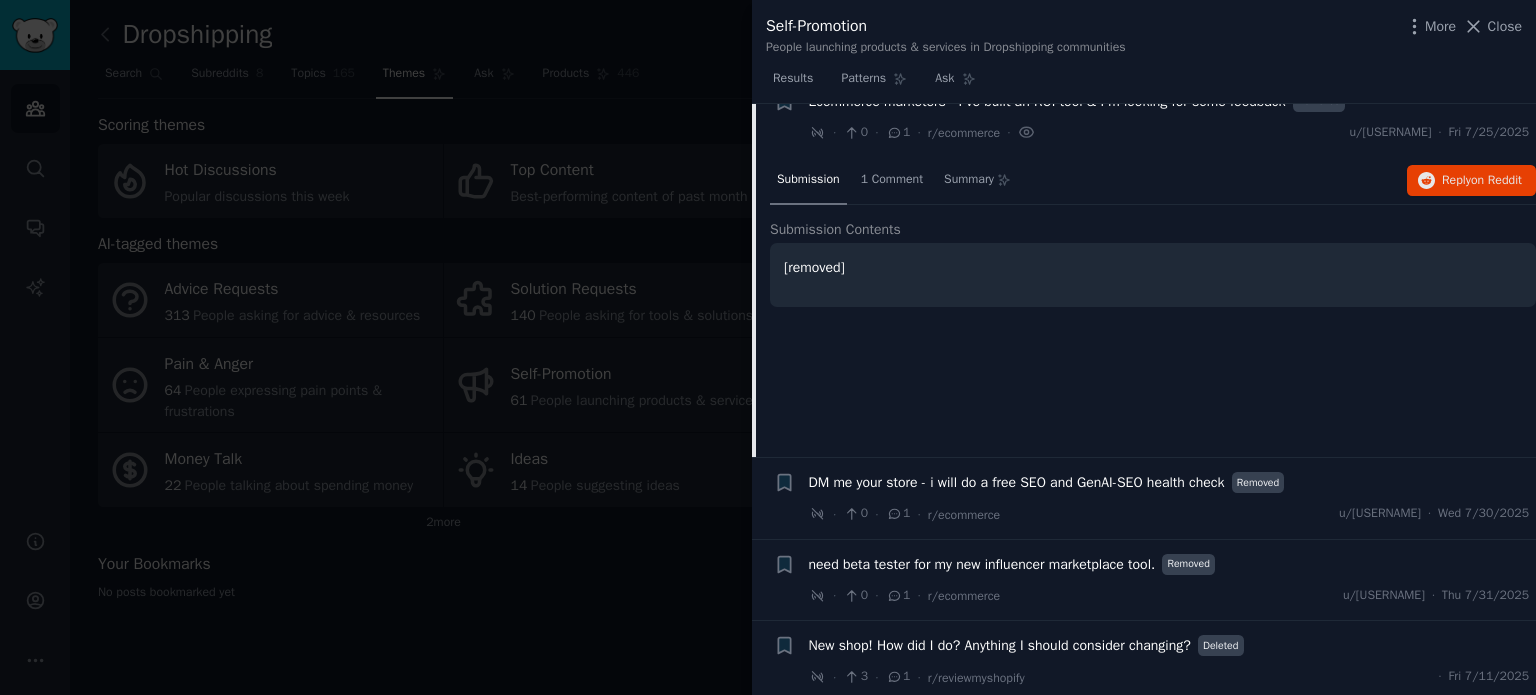 click on "Ecommerce marketers - I've built an ROI tool & I'm looking for some feedback" at bounding box center [1047, 101] 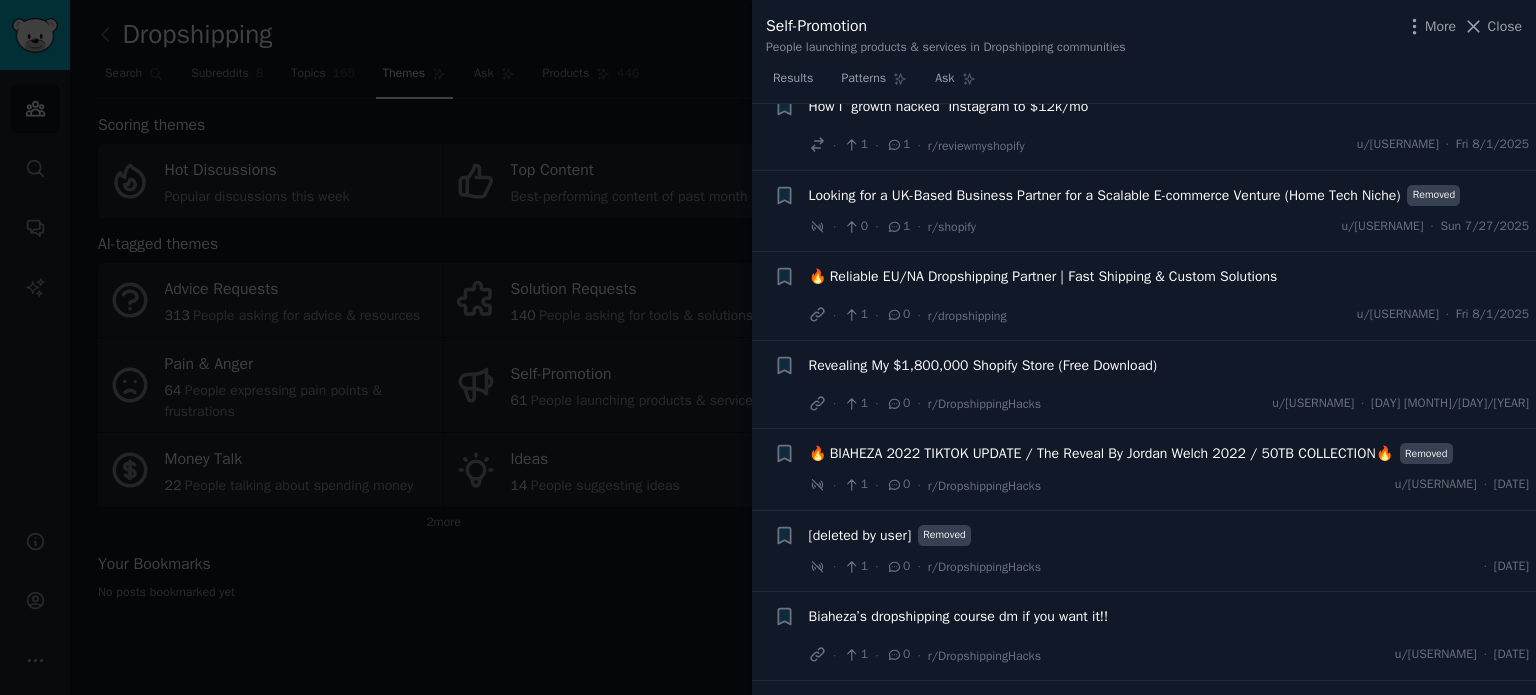 scroll, scrollTop: 5311, scrollLeft: 0, axis: vertical 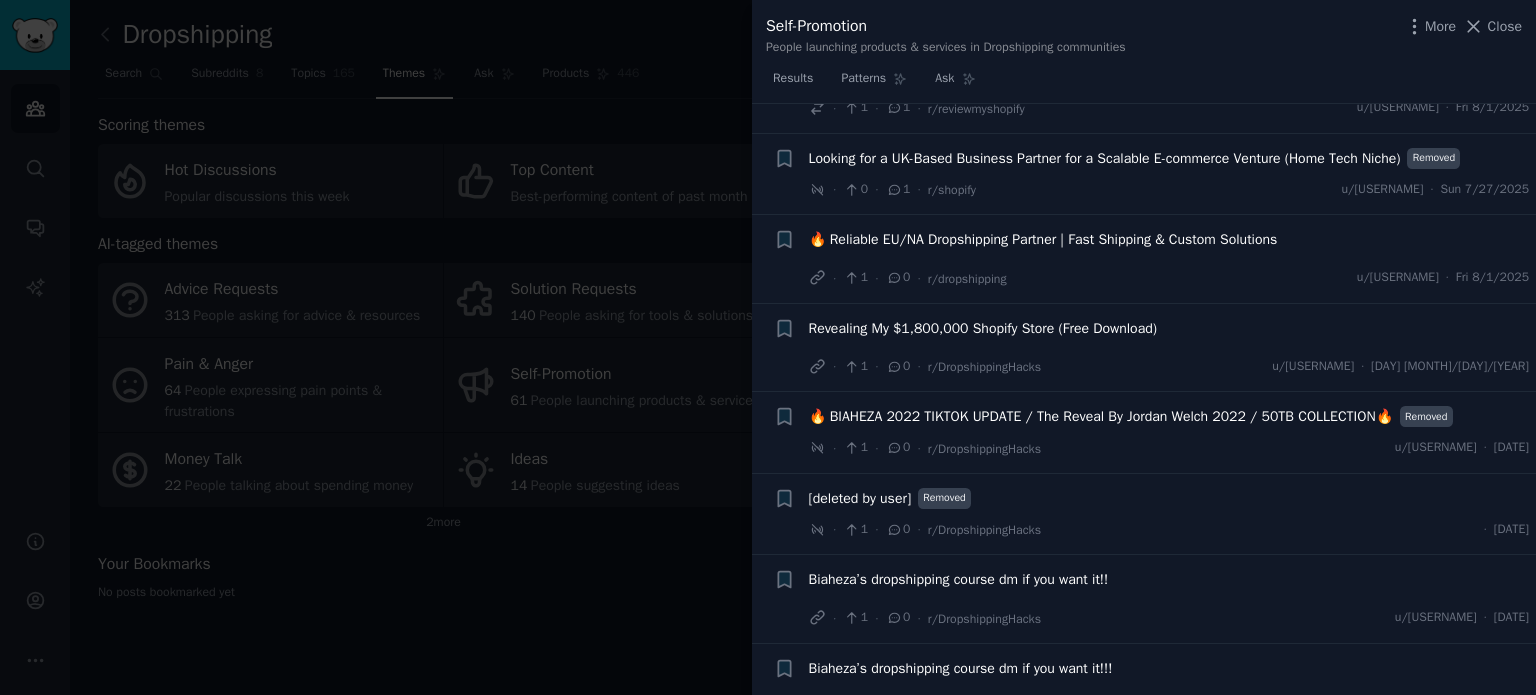 click on "Revealing My $1,800,000 Shopify Store (Free Download)" at bounding box center (983, 328) 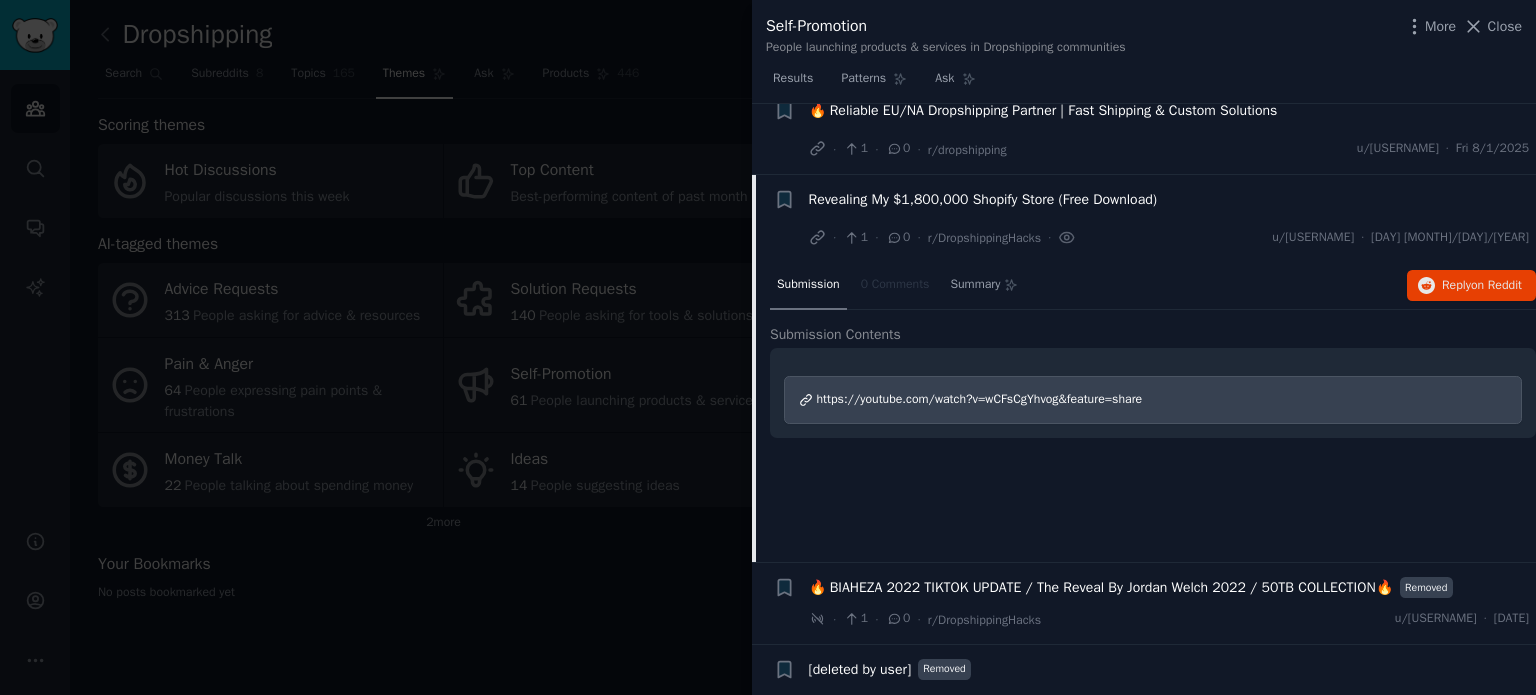 scroll, scrollTop: 5536, scrollLeft: 0, axis: vertical 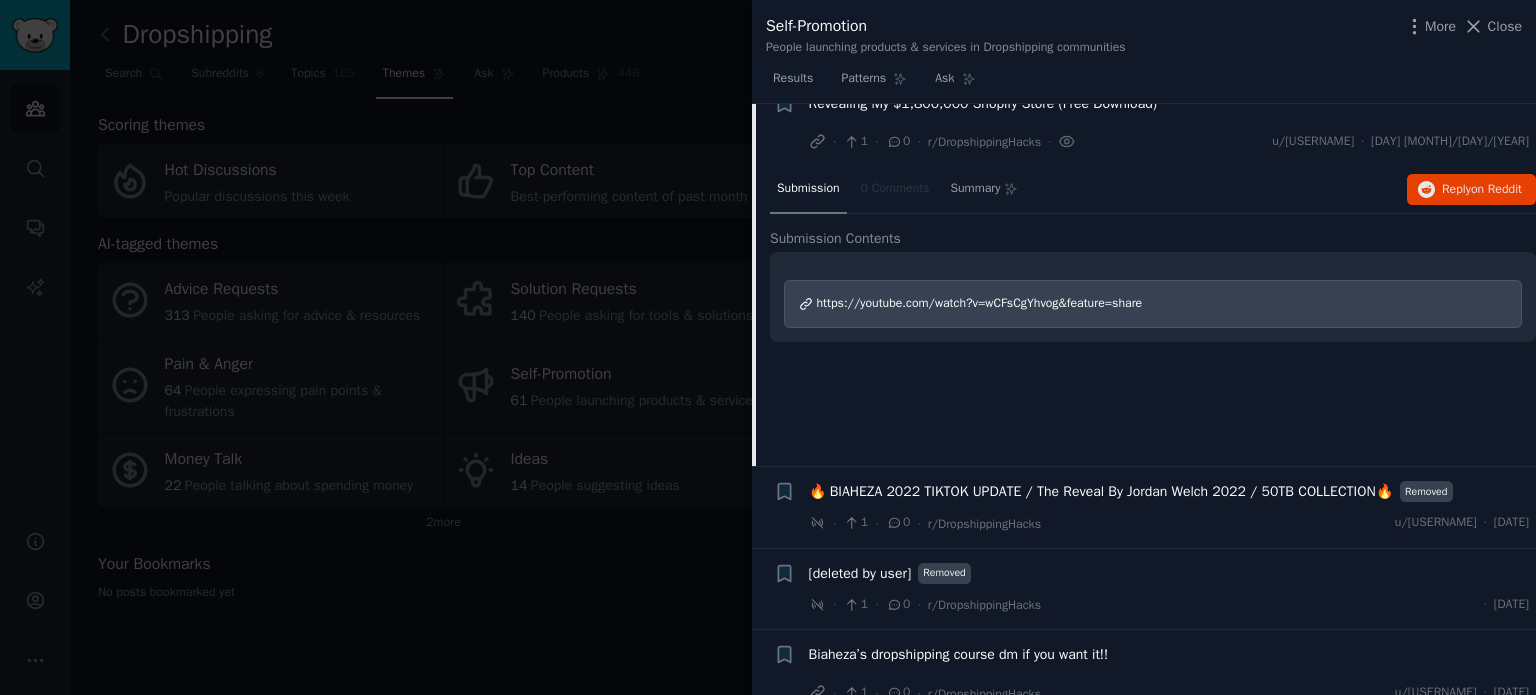 click on "https://youtube.com/watch?v=wCFsCgYhvog&feature=share" at bounding box center [980, 303] 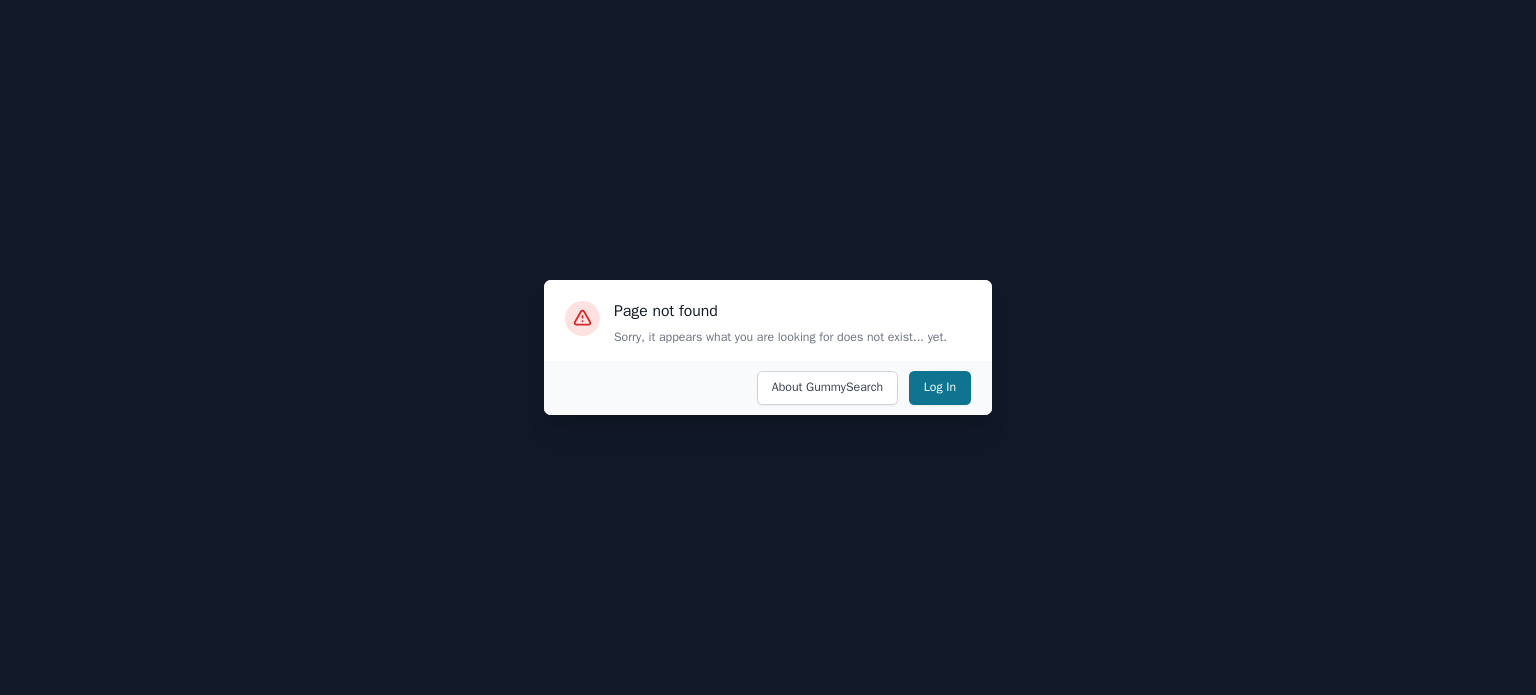 scroll, scrollTop: 0, scrollLeft: 0, axis: both 